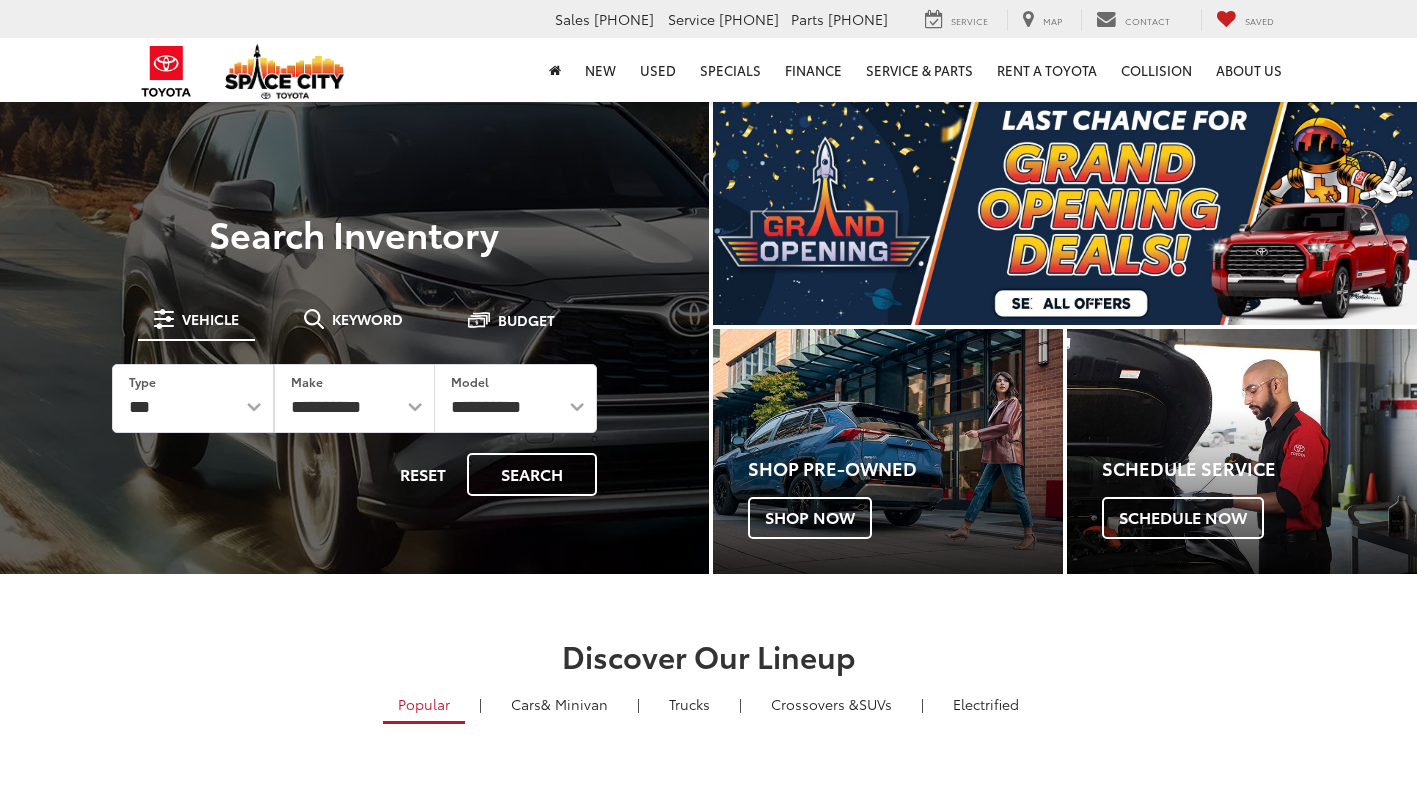 scroll, scrollTop: 0, scrollLeft: 0, axis: both 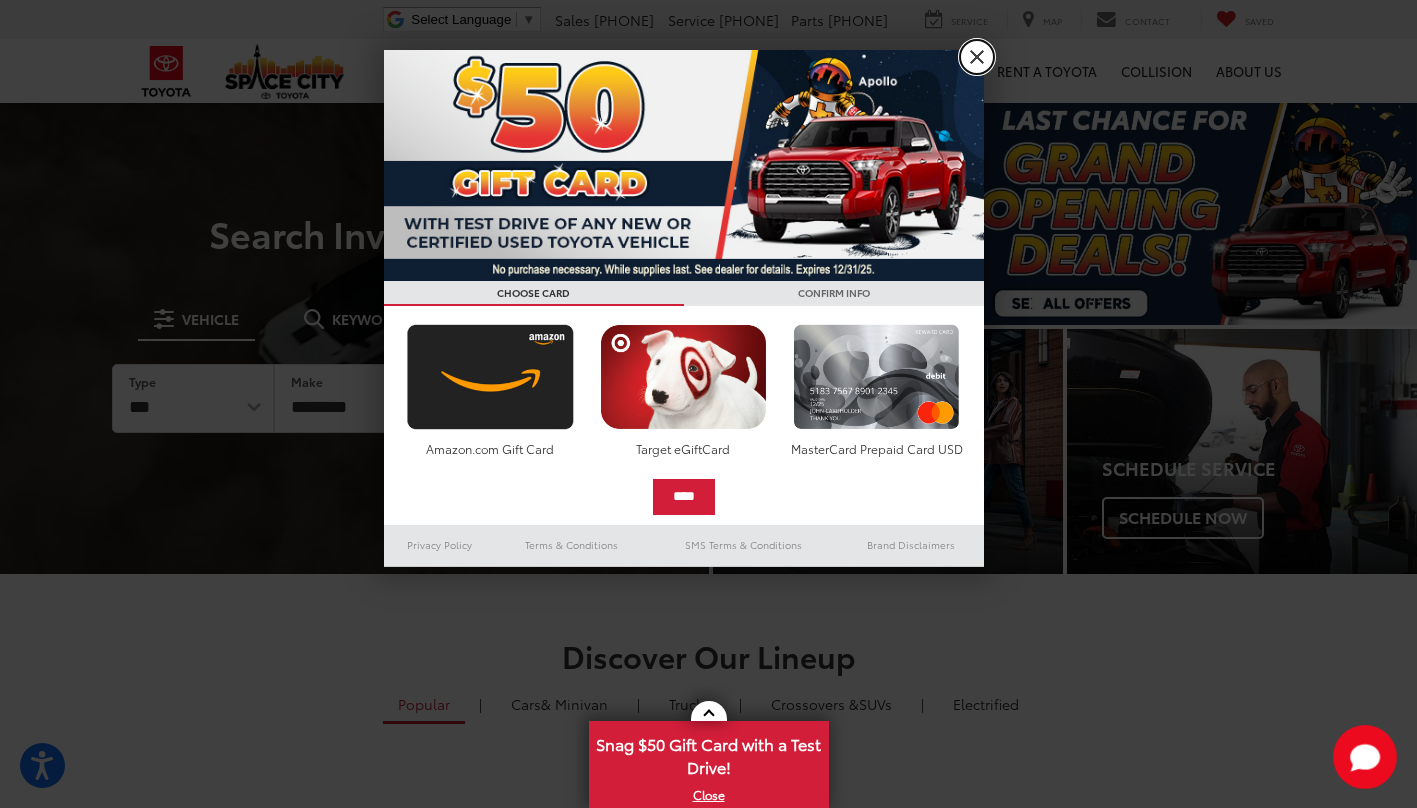 click on "X" at bounding box center (977, 57) 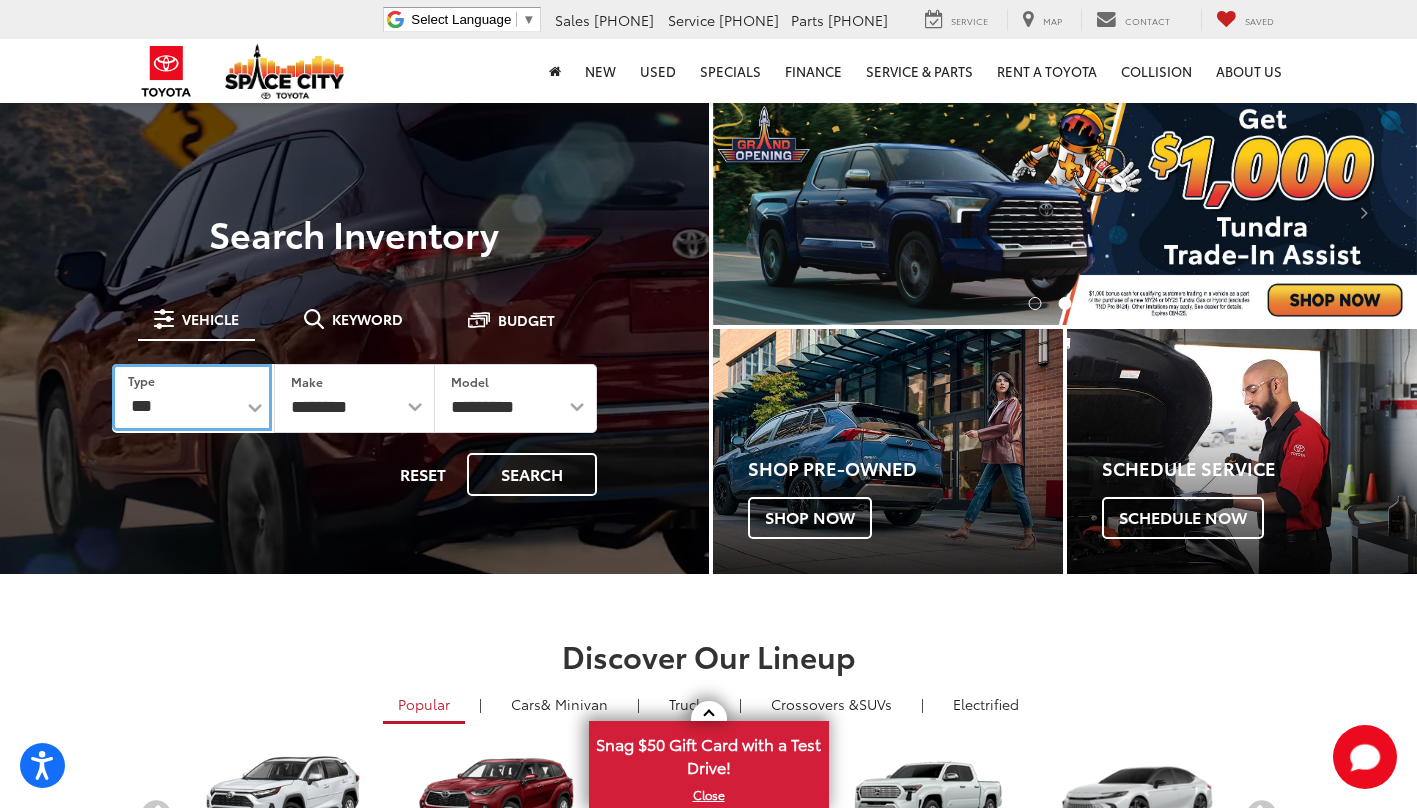 click on "***
***
****
*********" at bounding box center (192, 397) 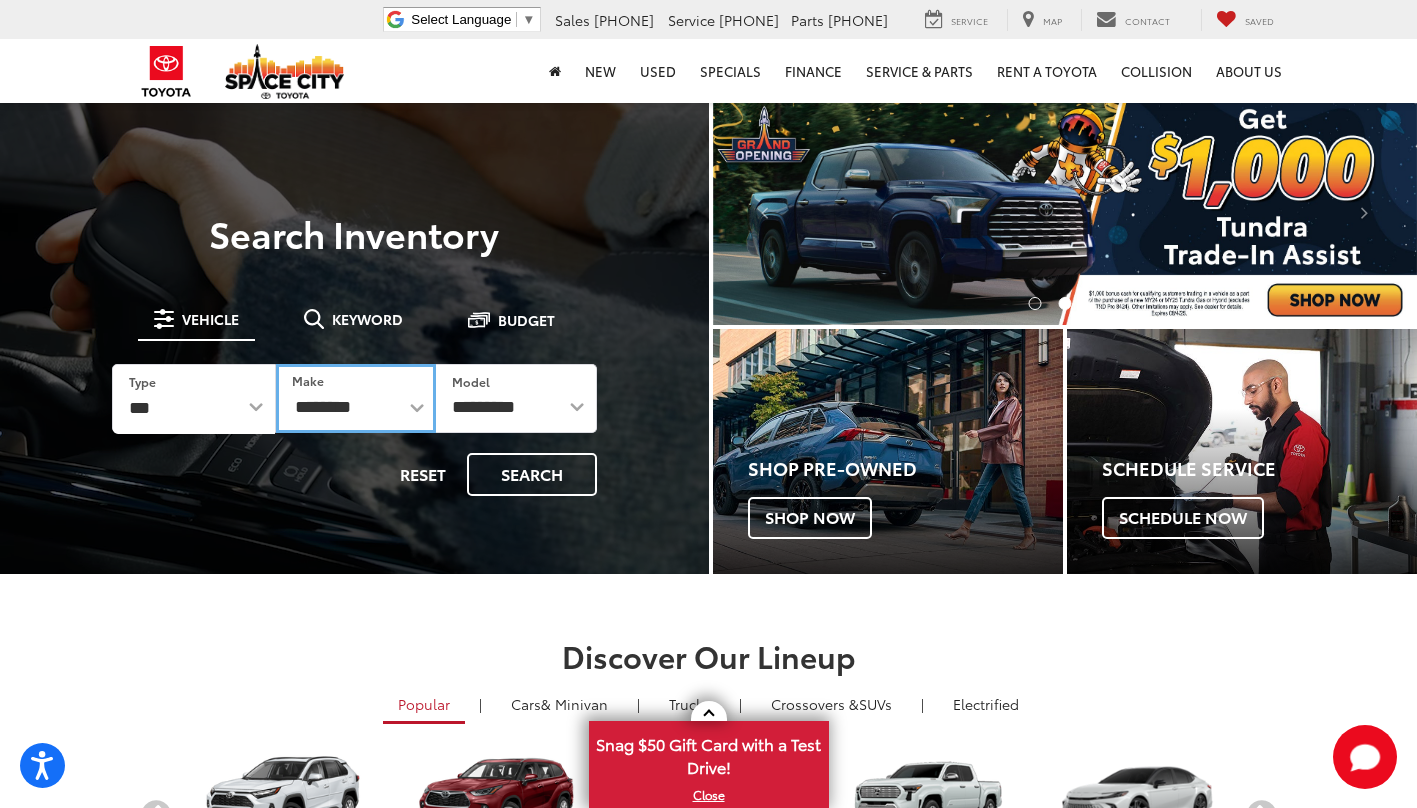 click on "**********" at bounding box center (356, 398) 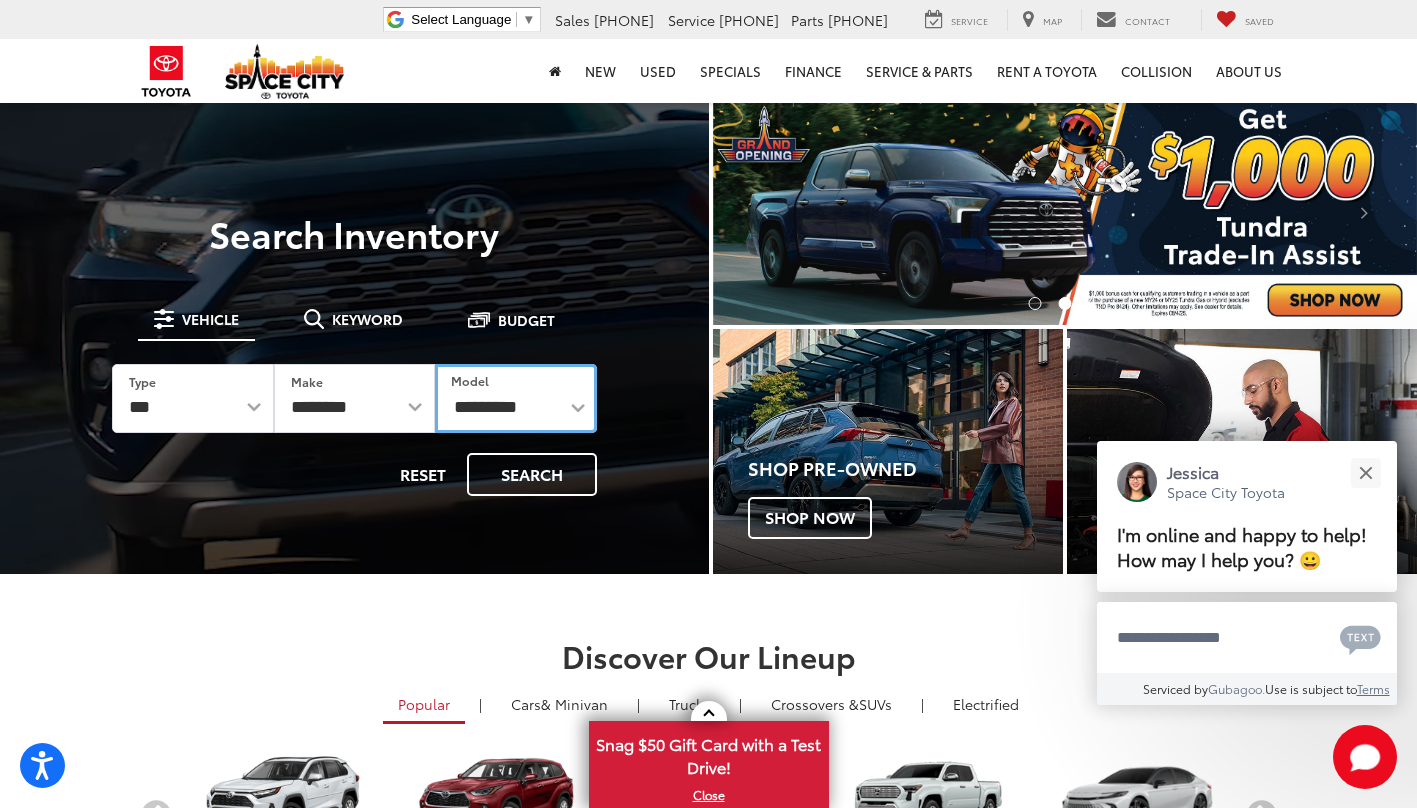 click on "**********" at bounding box center [516, 398] 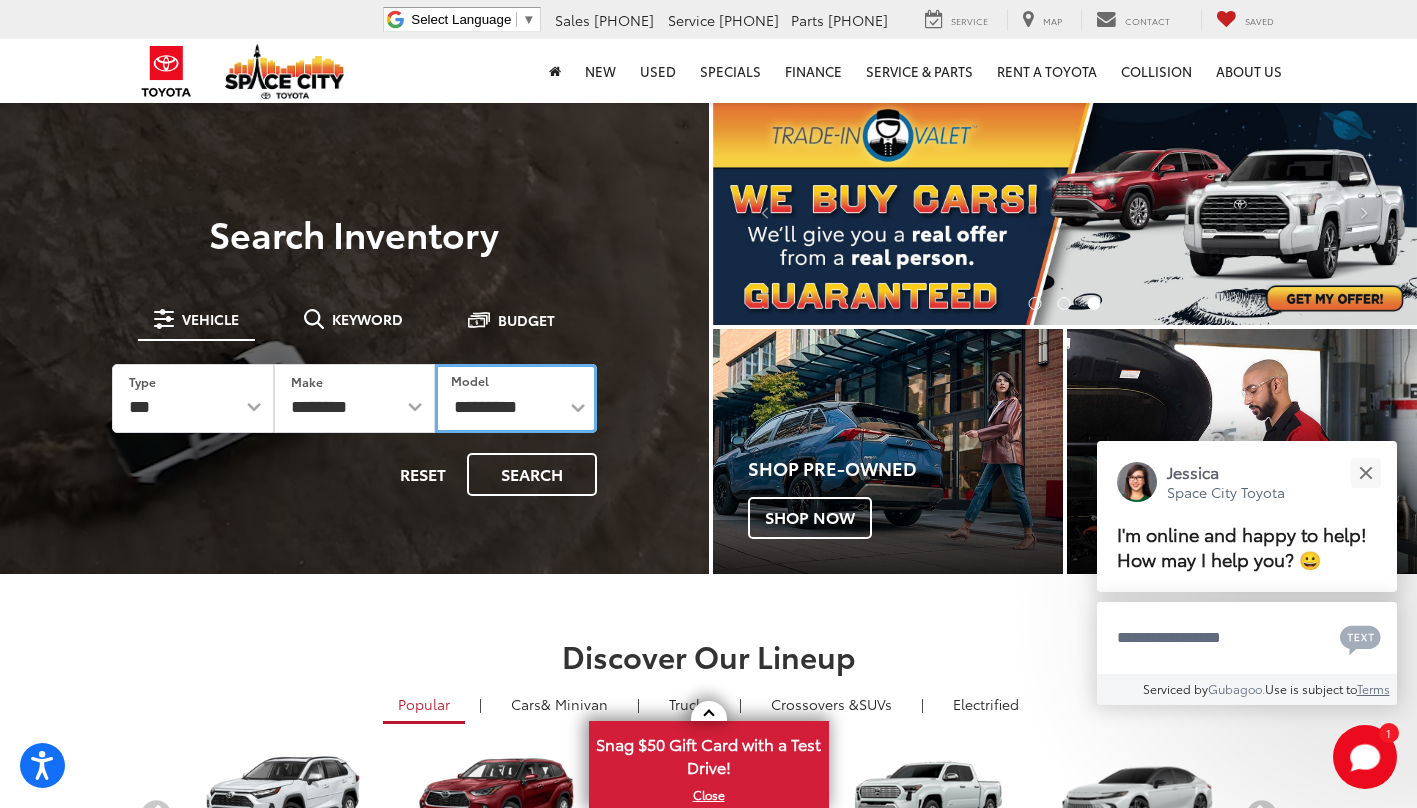 select on "*******" 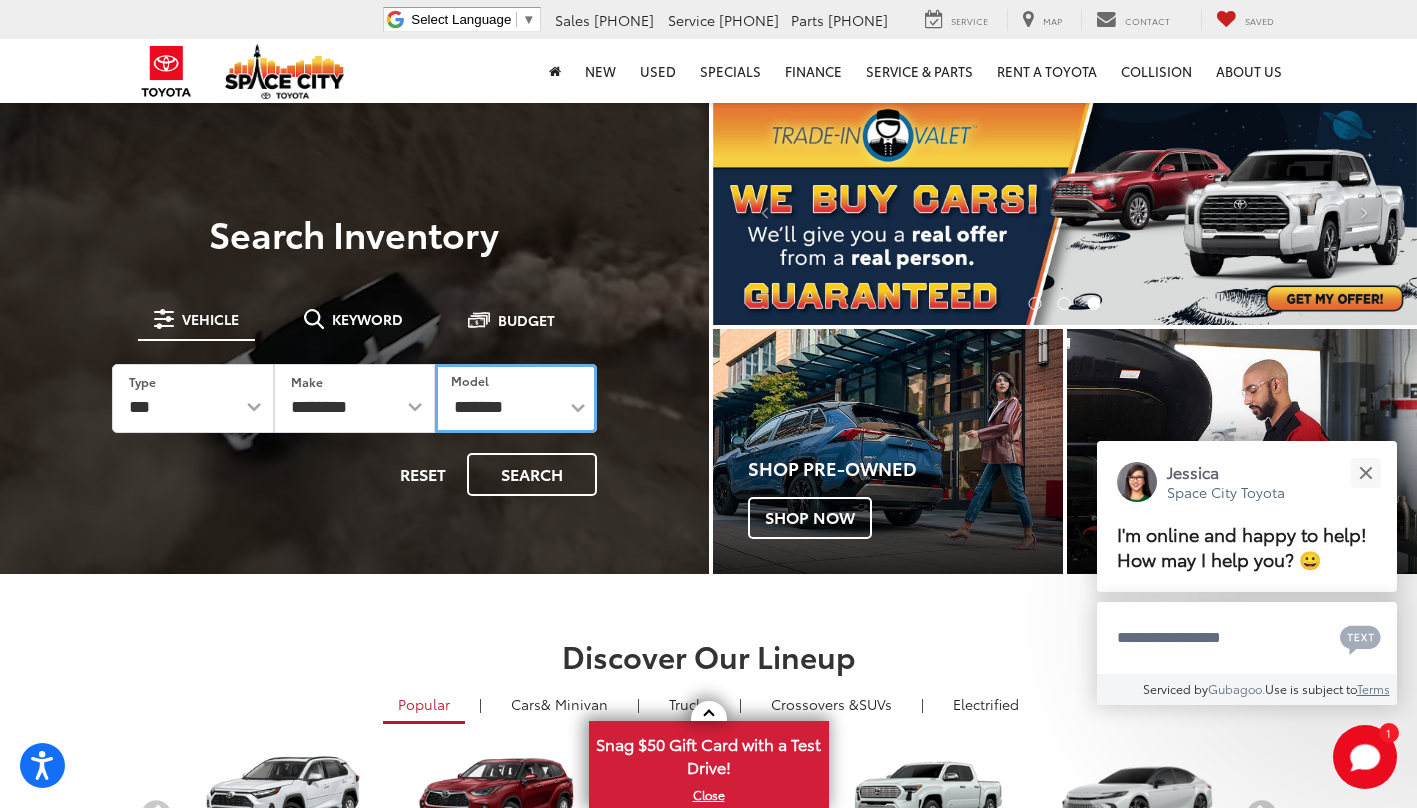 click on "**********" at bounding box center (516, 398) 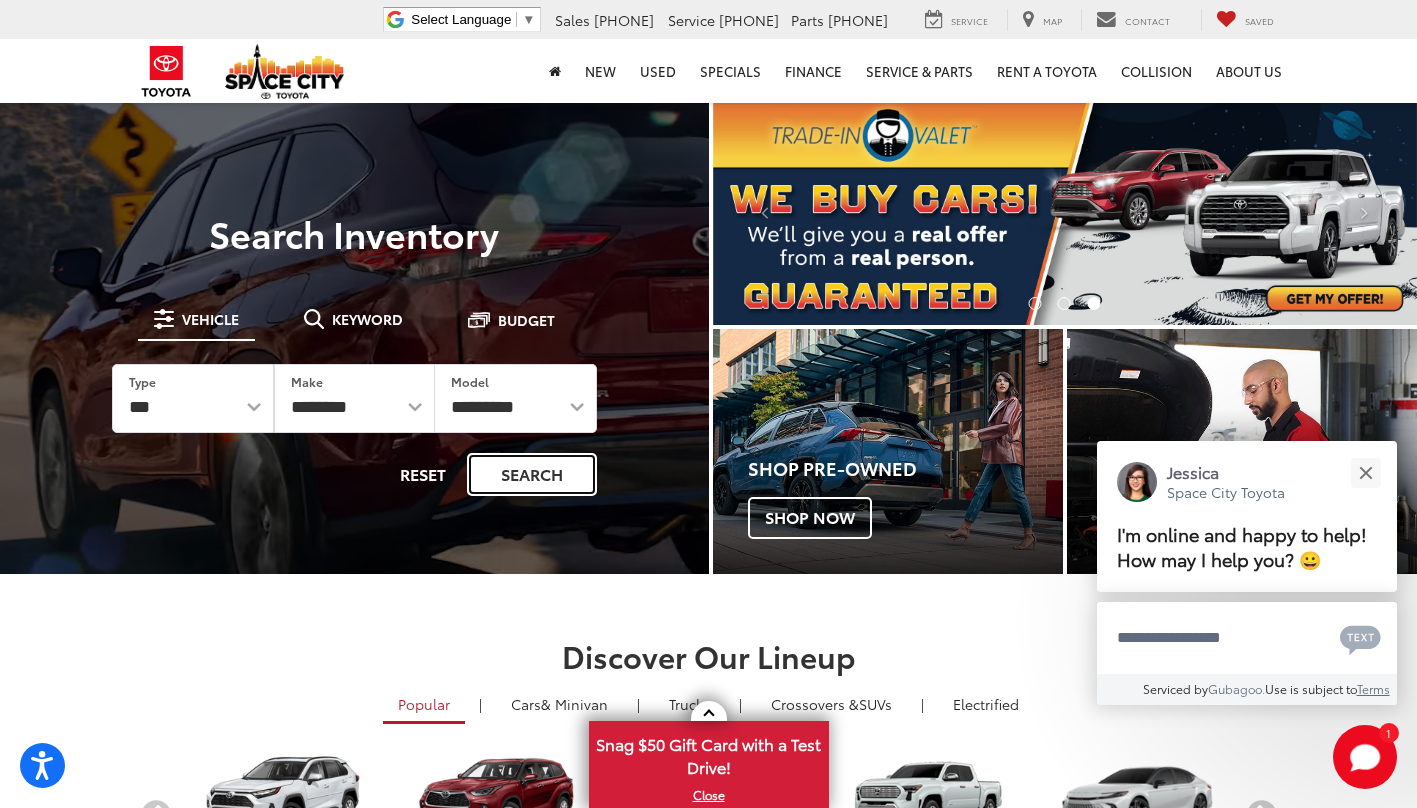 click on "Search" at bounding box center (532, 474) 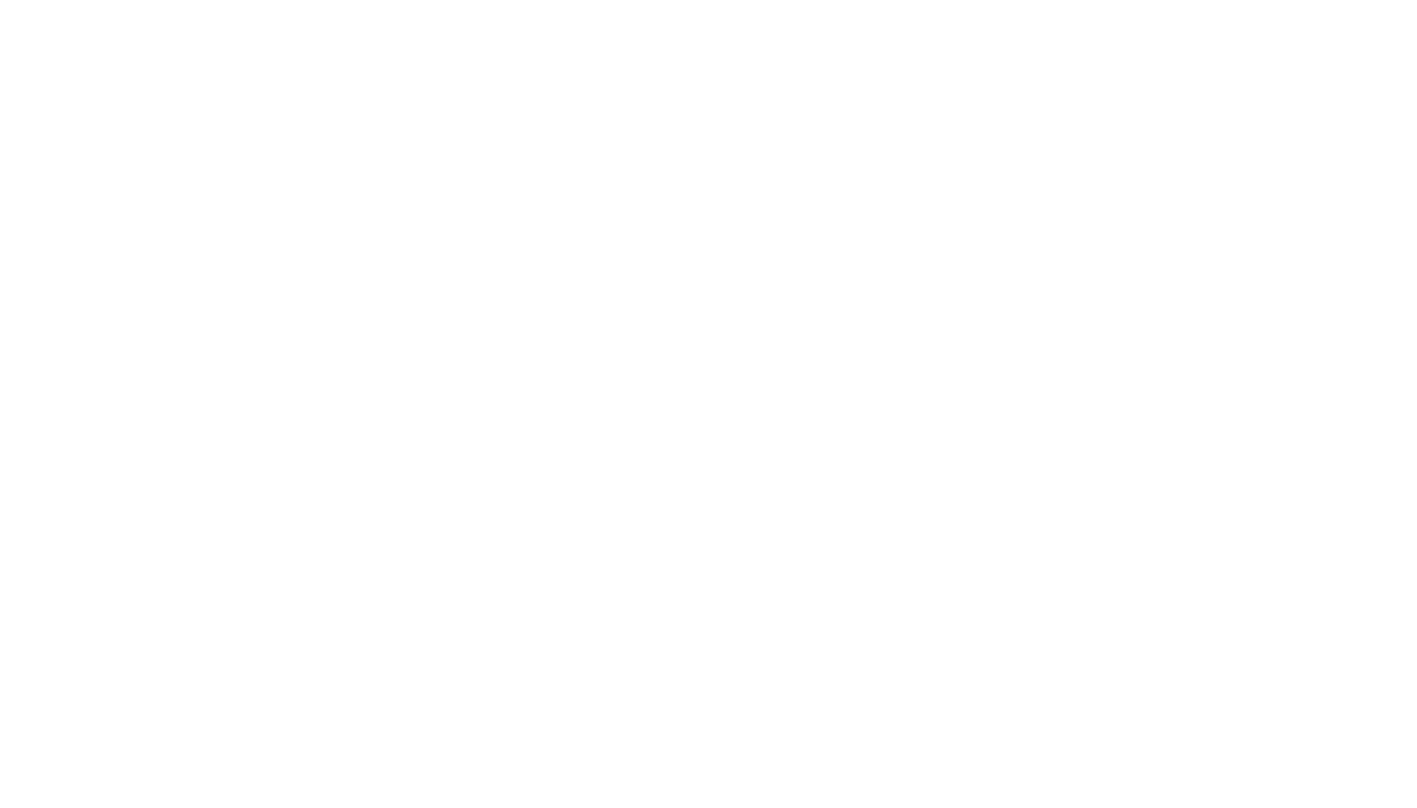 scroll, scrollTop: 0, scrollLeft: 0, axis: both 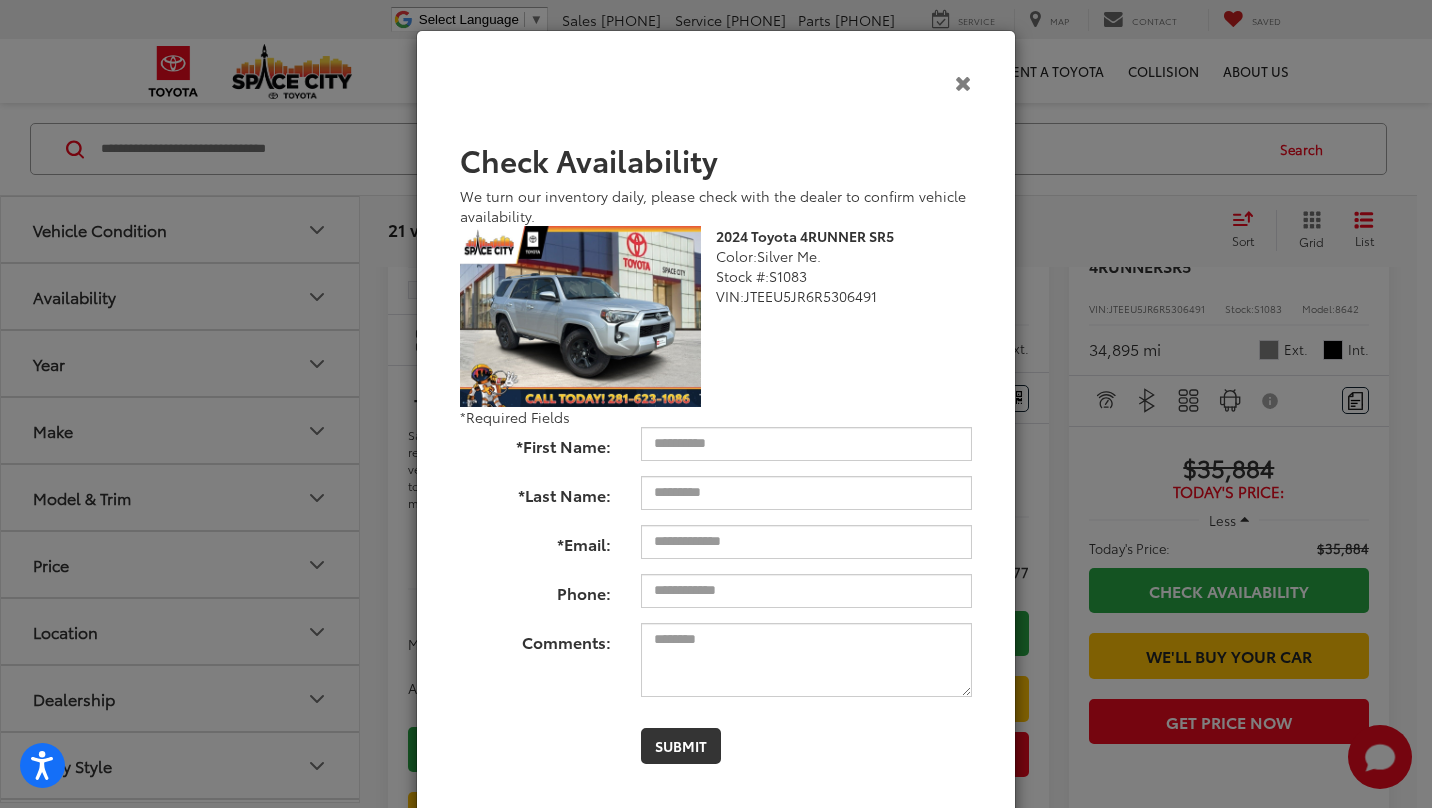 click at bounding box center (963, 82) 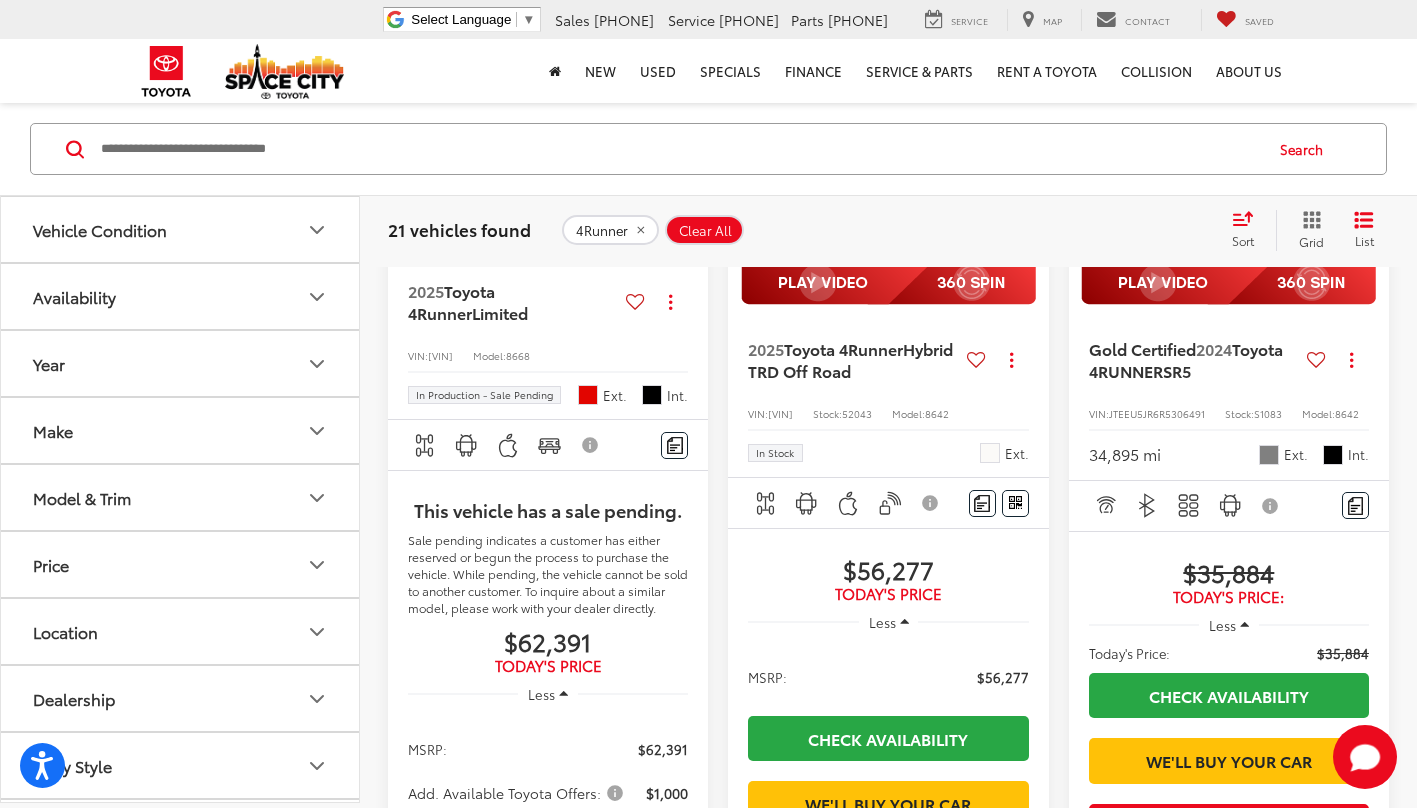 scroll, scrollTop: 581, scrollLeft: 0, axis: vertical 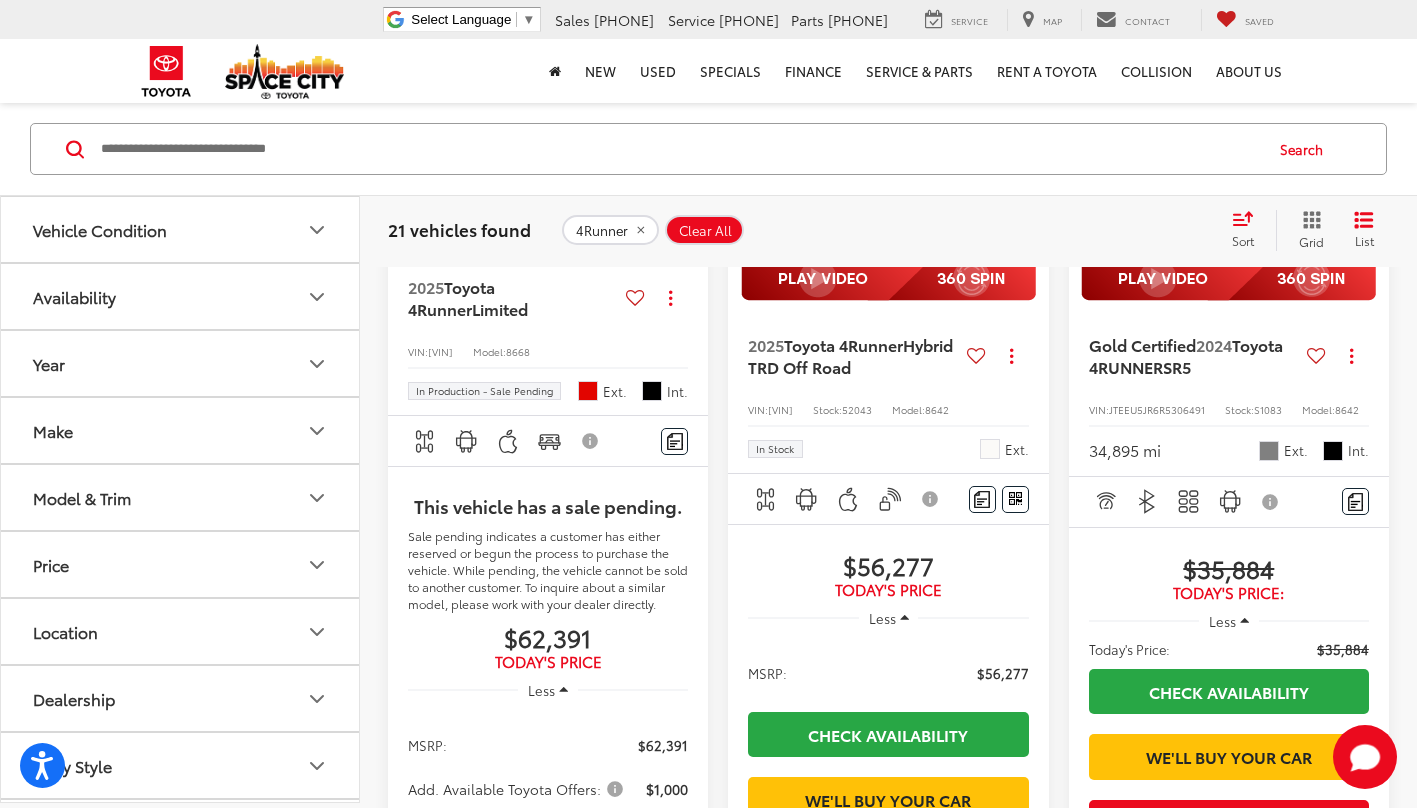 click on "Vehicle Condition" at bounding box center [100, 230] 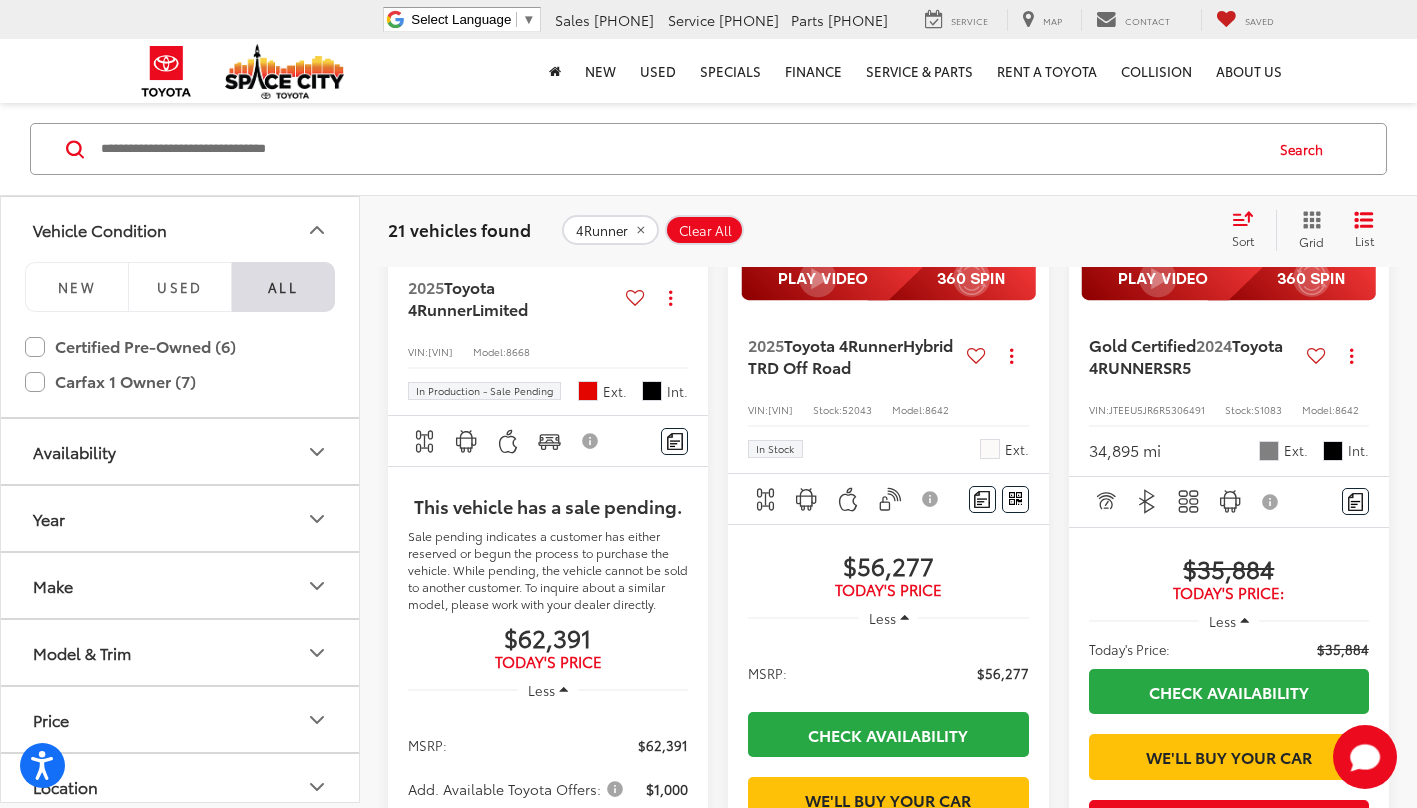 click on "NEW" at bounding box center (77, 287) 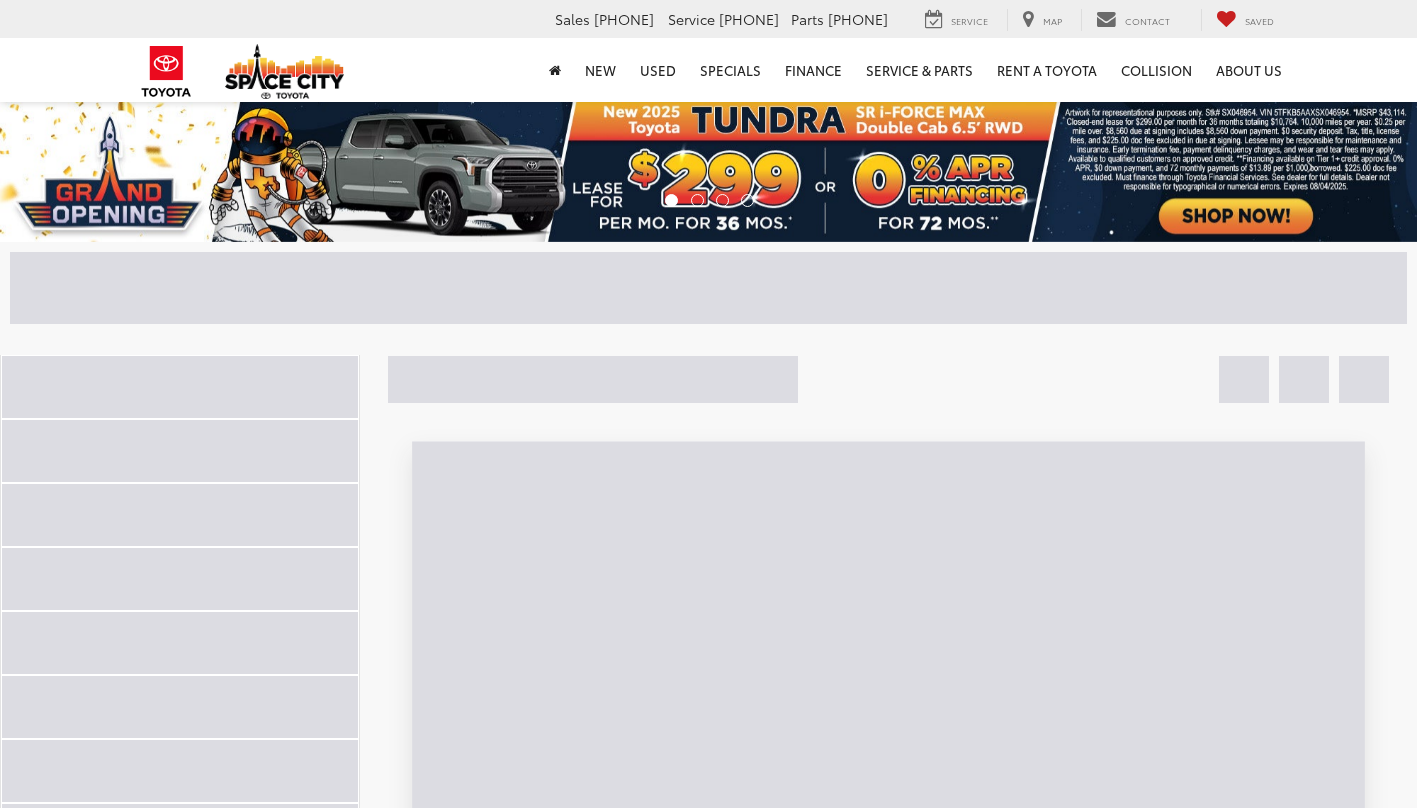 scroll, scrollTop: 0, scrollLeft: 0, axis: both 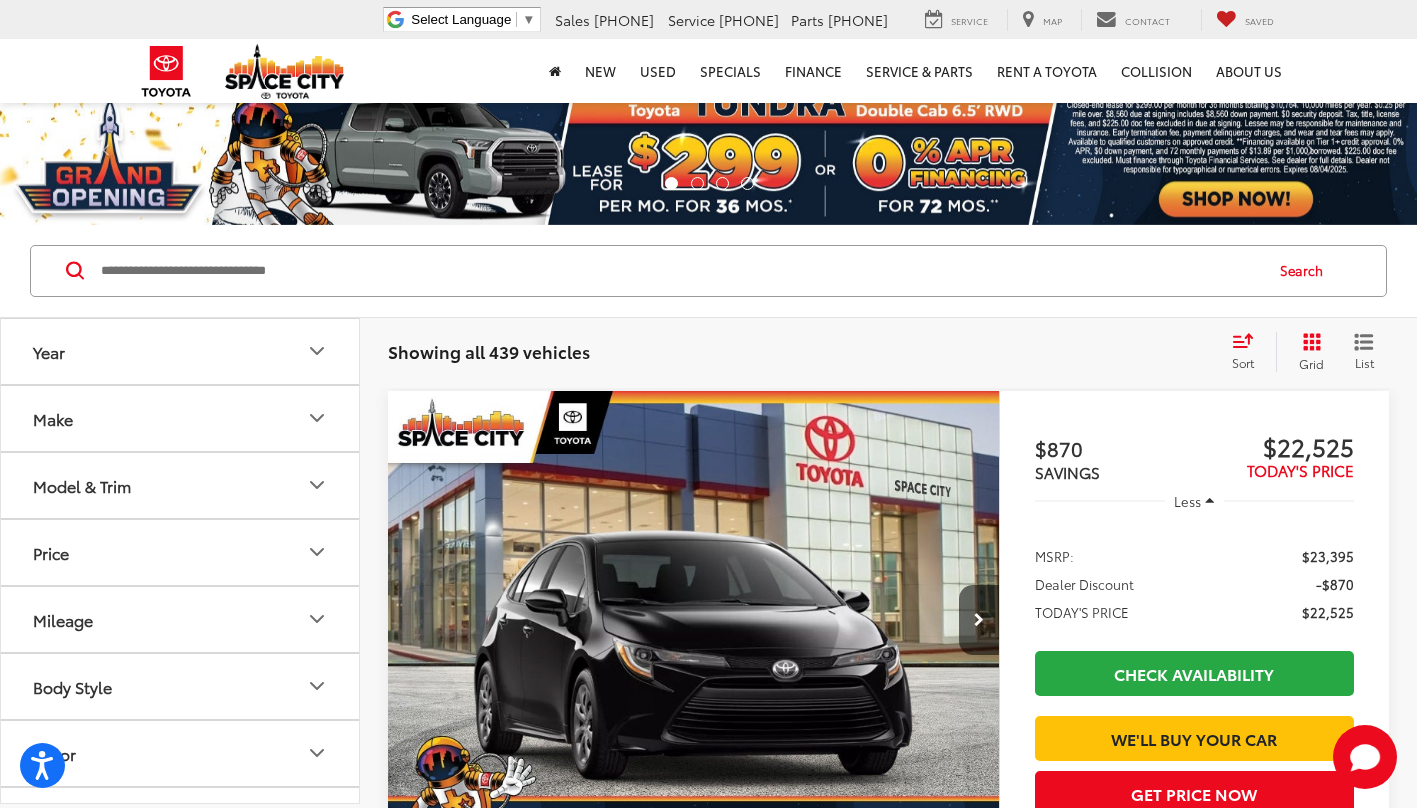 click on "Model & Trim" at bounding box center [82, 485] 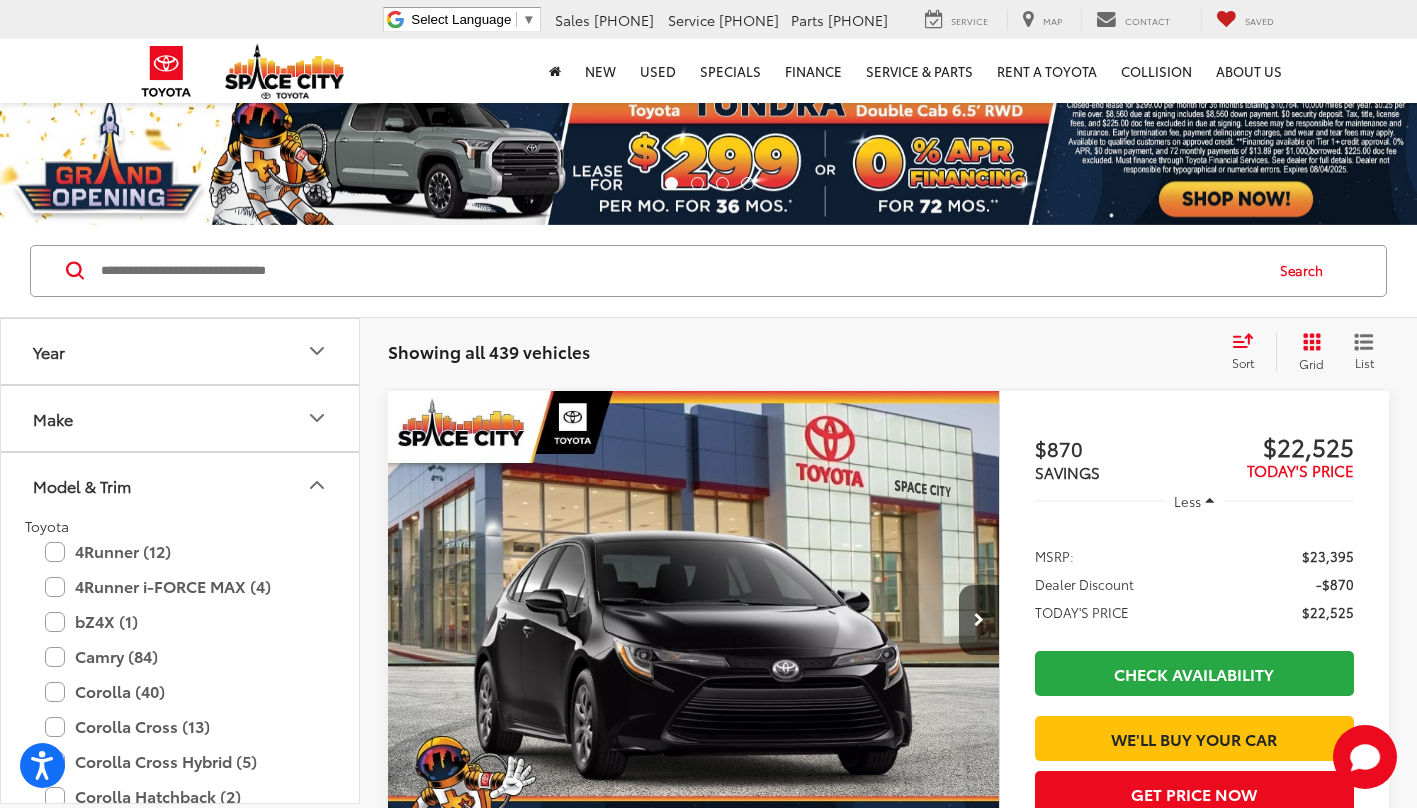 click on "4Runner i-FORCE MAX (4)" at bounding box center (180, 586) 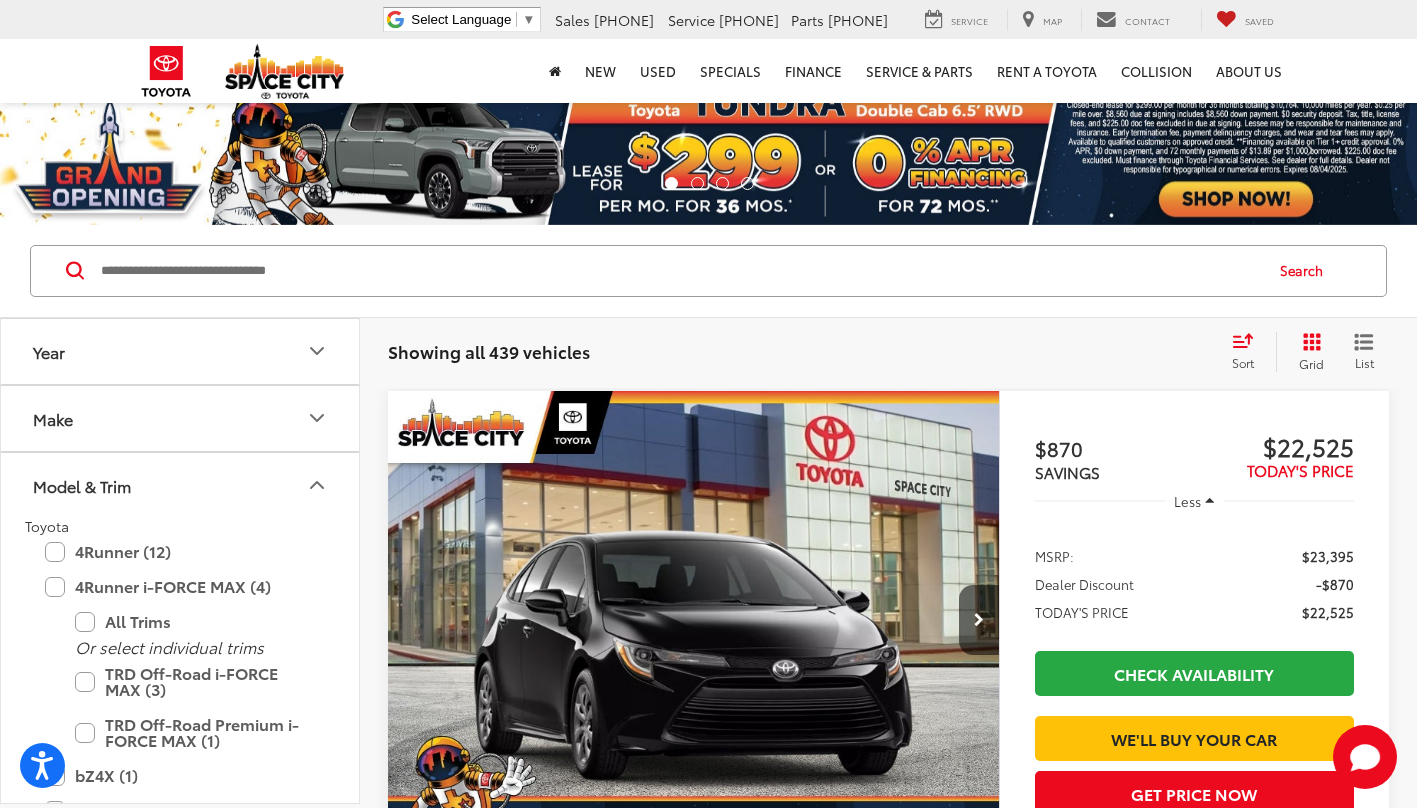 click on "4Runner (12)" at bounding box center (180, 551) 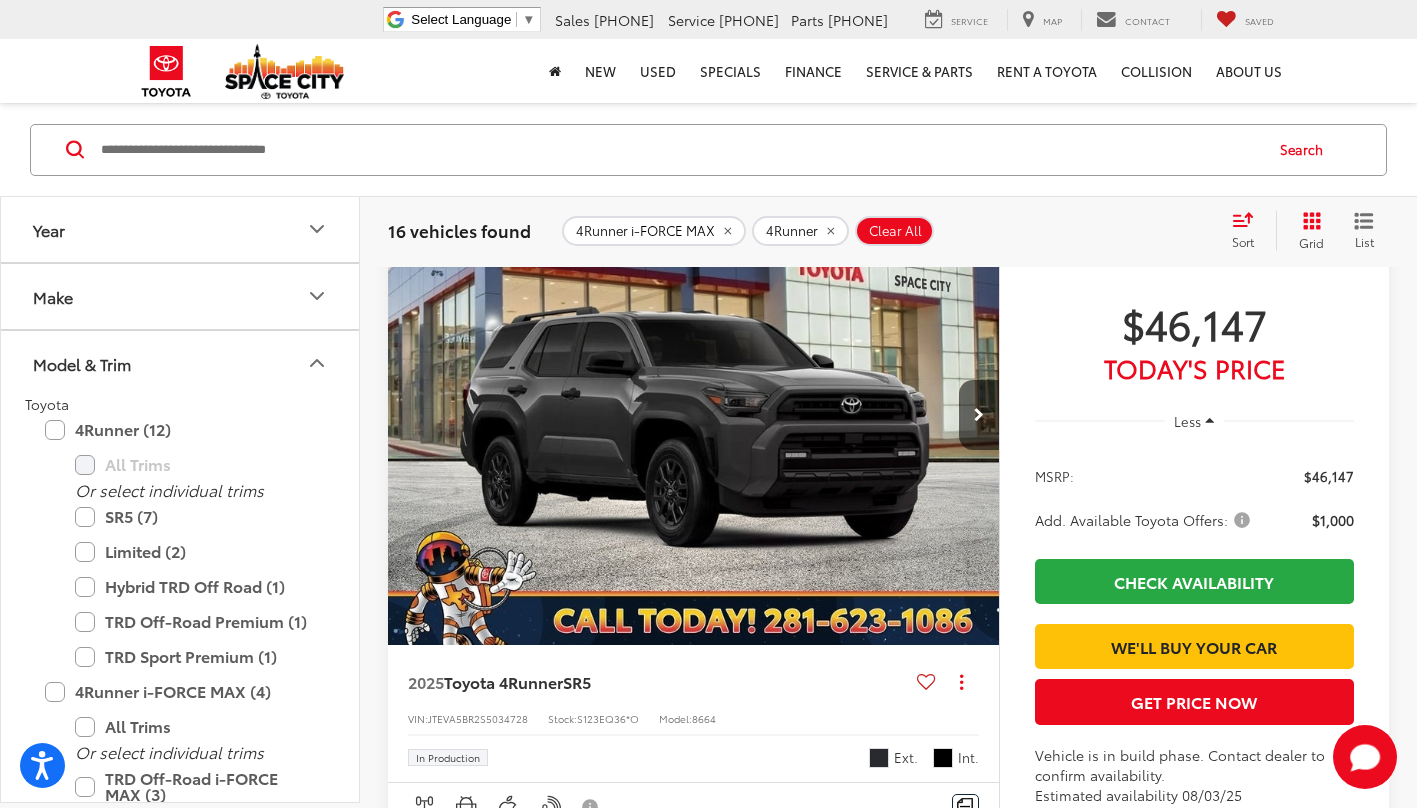 scroll, scrollTop: 249, scrollLeft: 0, axis: vertical 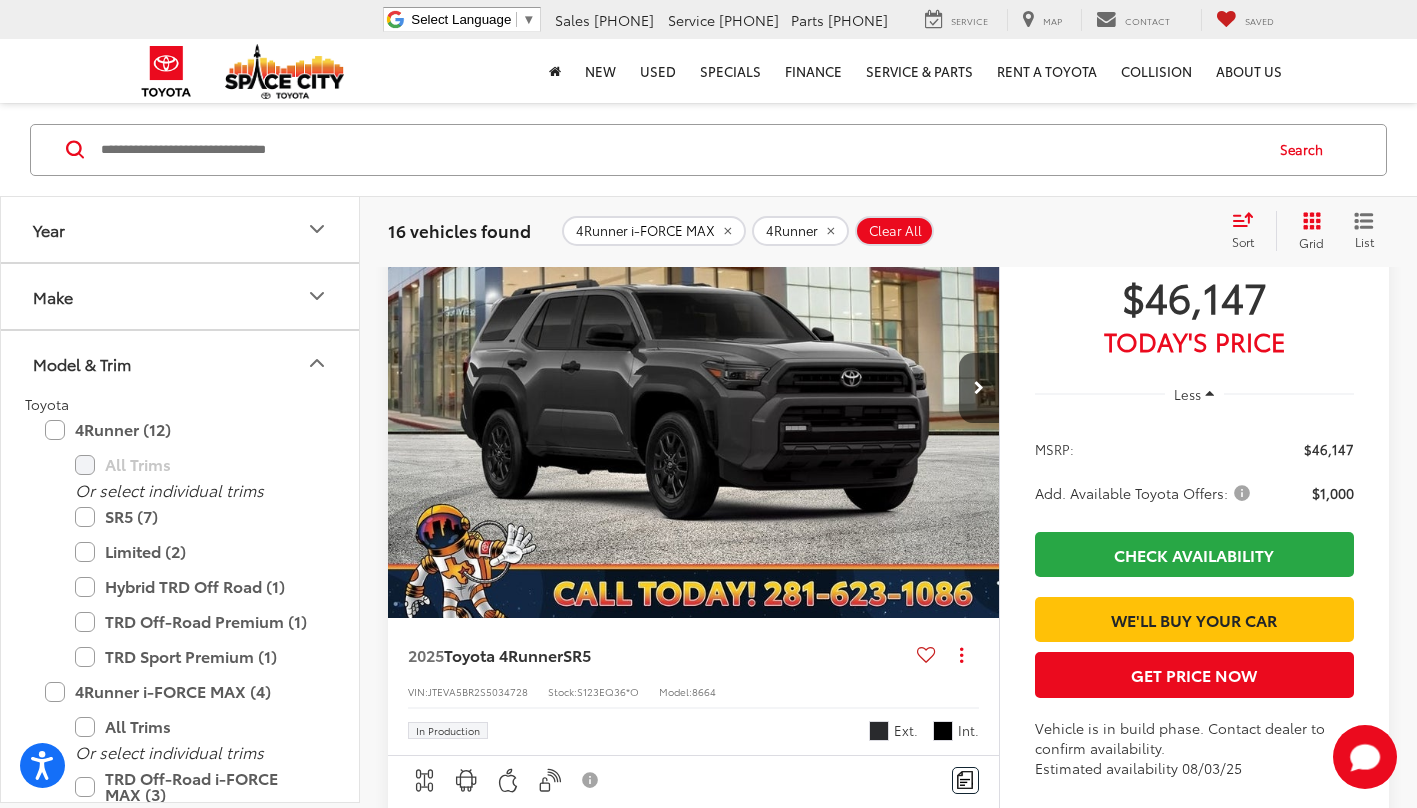 click on "4Runner i-FORCE MAX (4)" at bounding box center [180, 692] 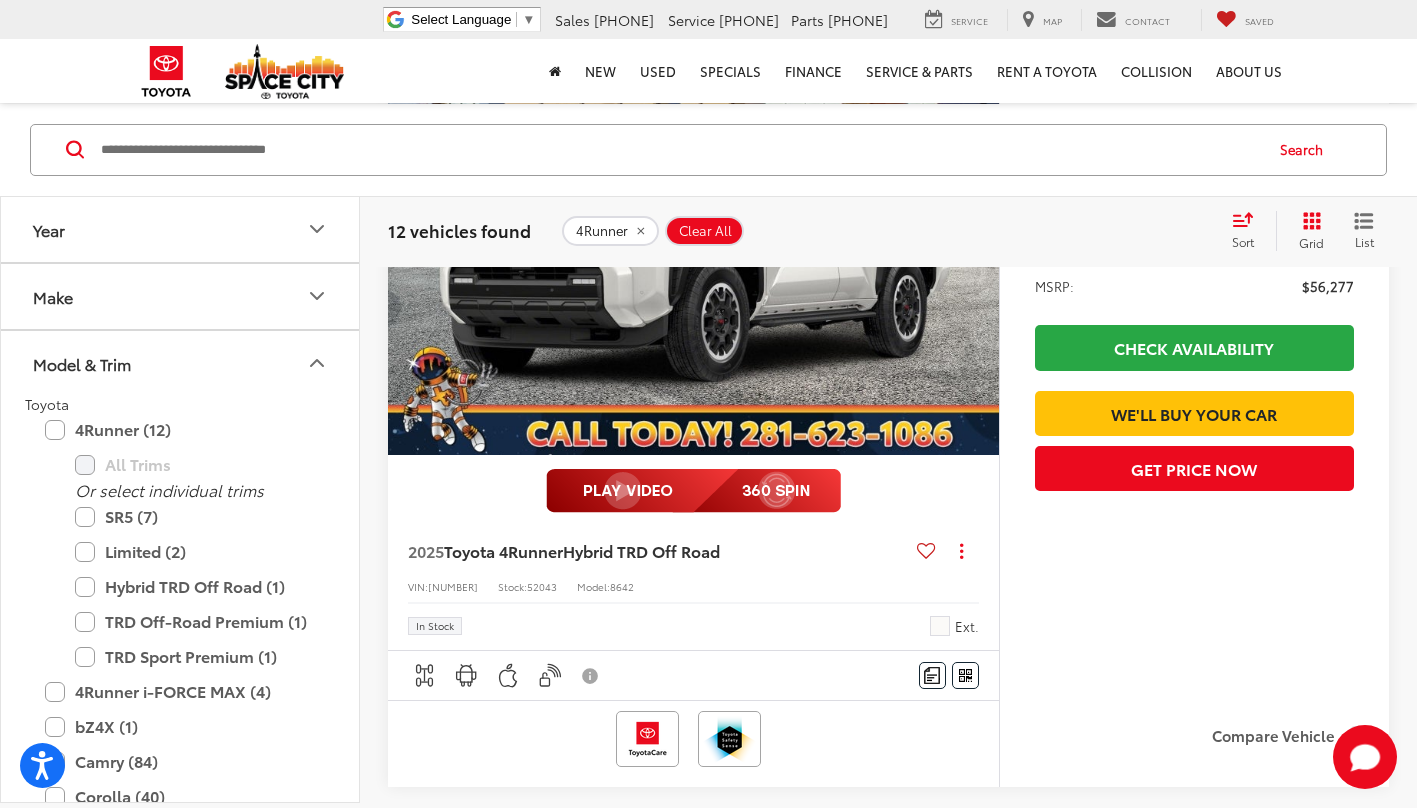 scroll, scrollTop: 6018, scrollLeft: 0, axis: vertical 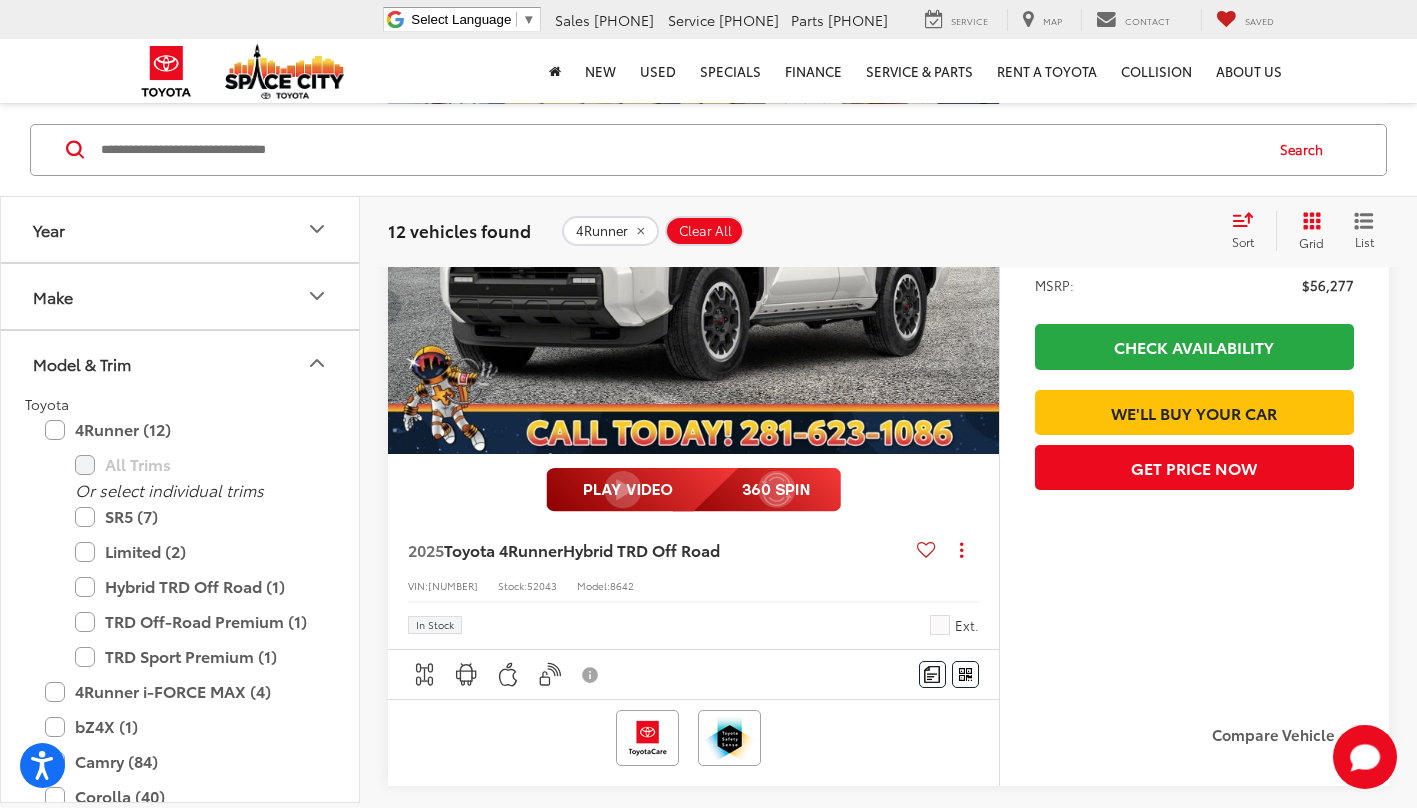 click on "$56,277" at bounding box center [1194, 132] 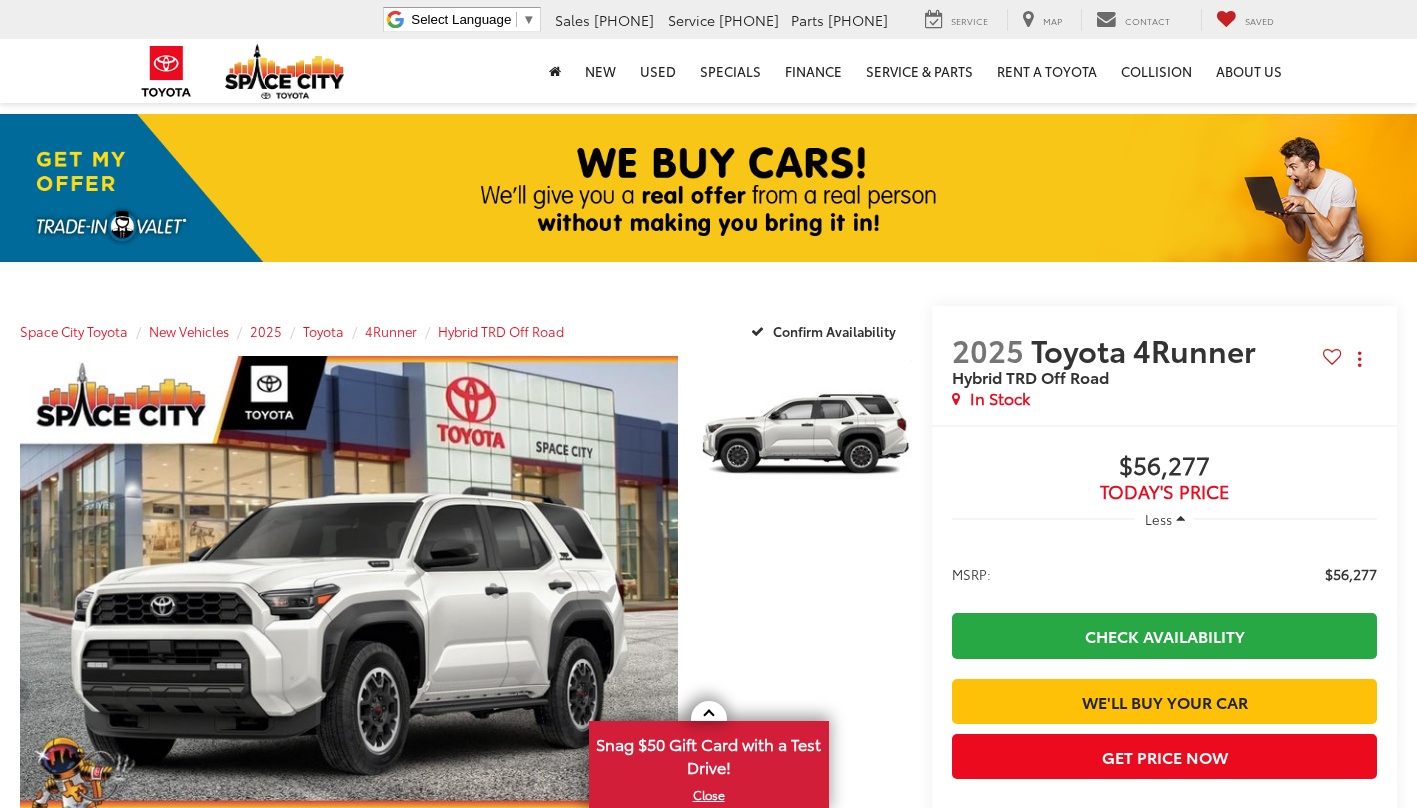 scroll, scrollTop: 163, scrollLeft: 0, axis: vertical 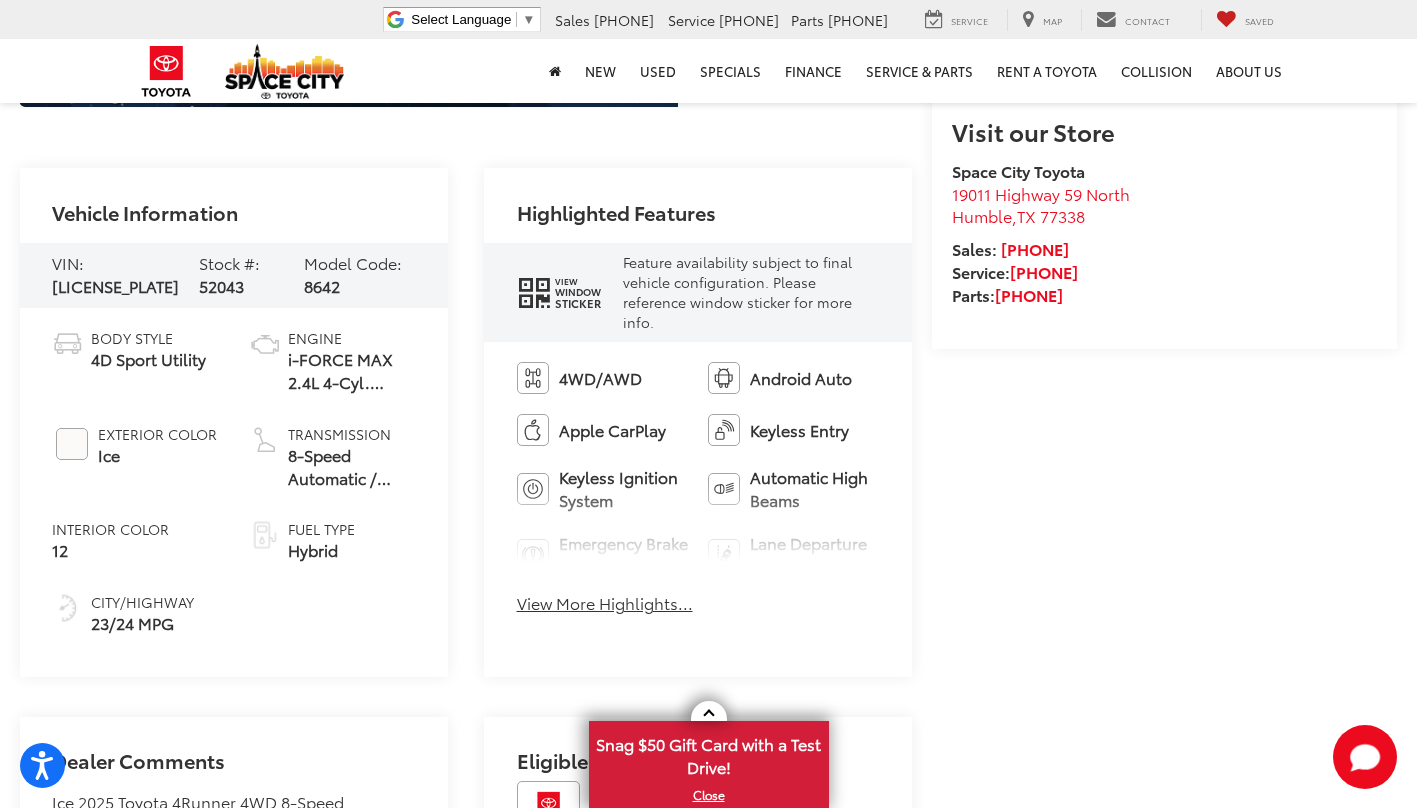 click on "View More Highlights..." at bounding box center (605, 603) 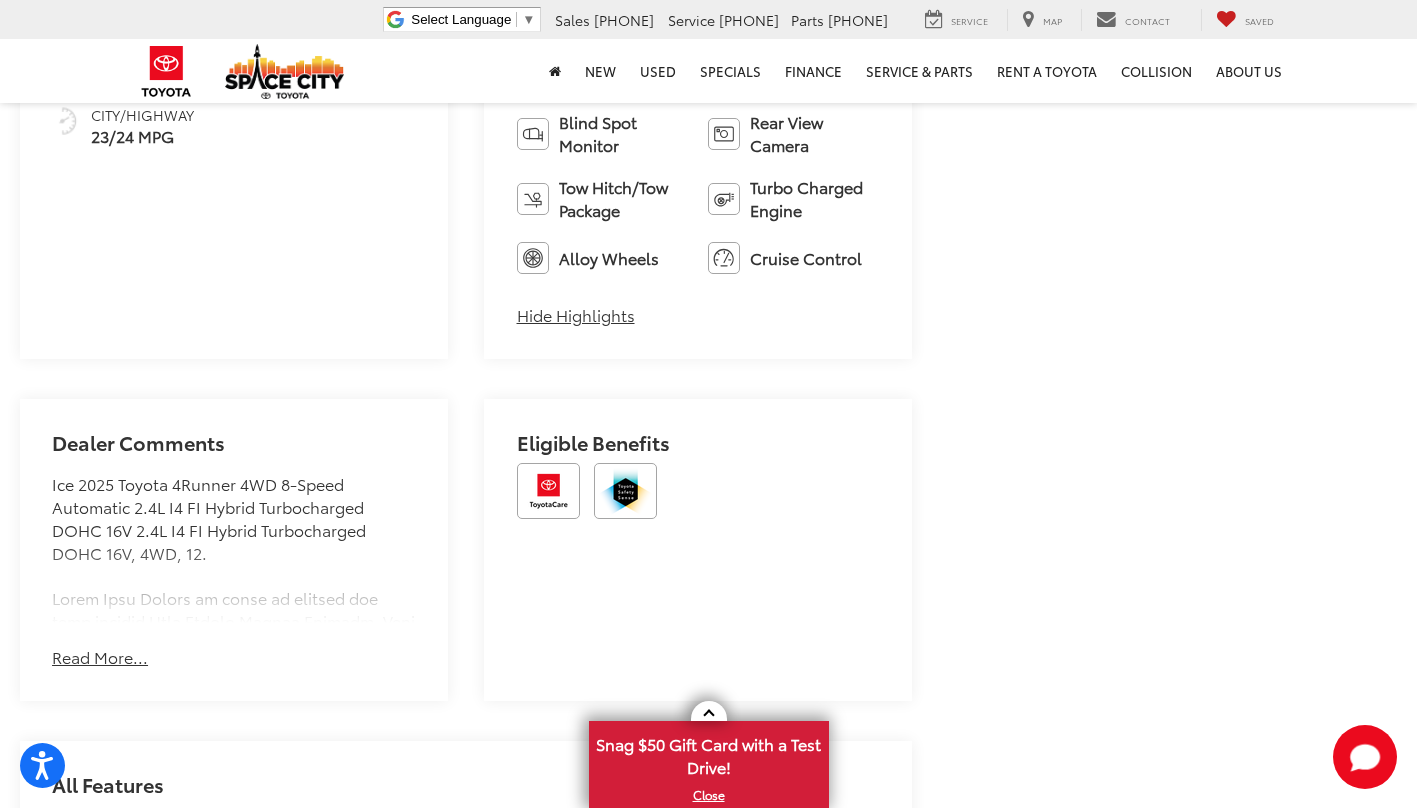 scroll, scrollTop: 1243, scrollLeft: 0, axis: vertical 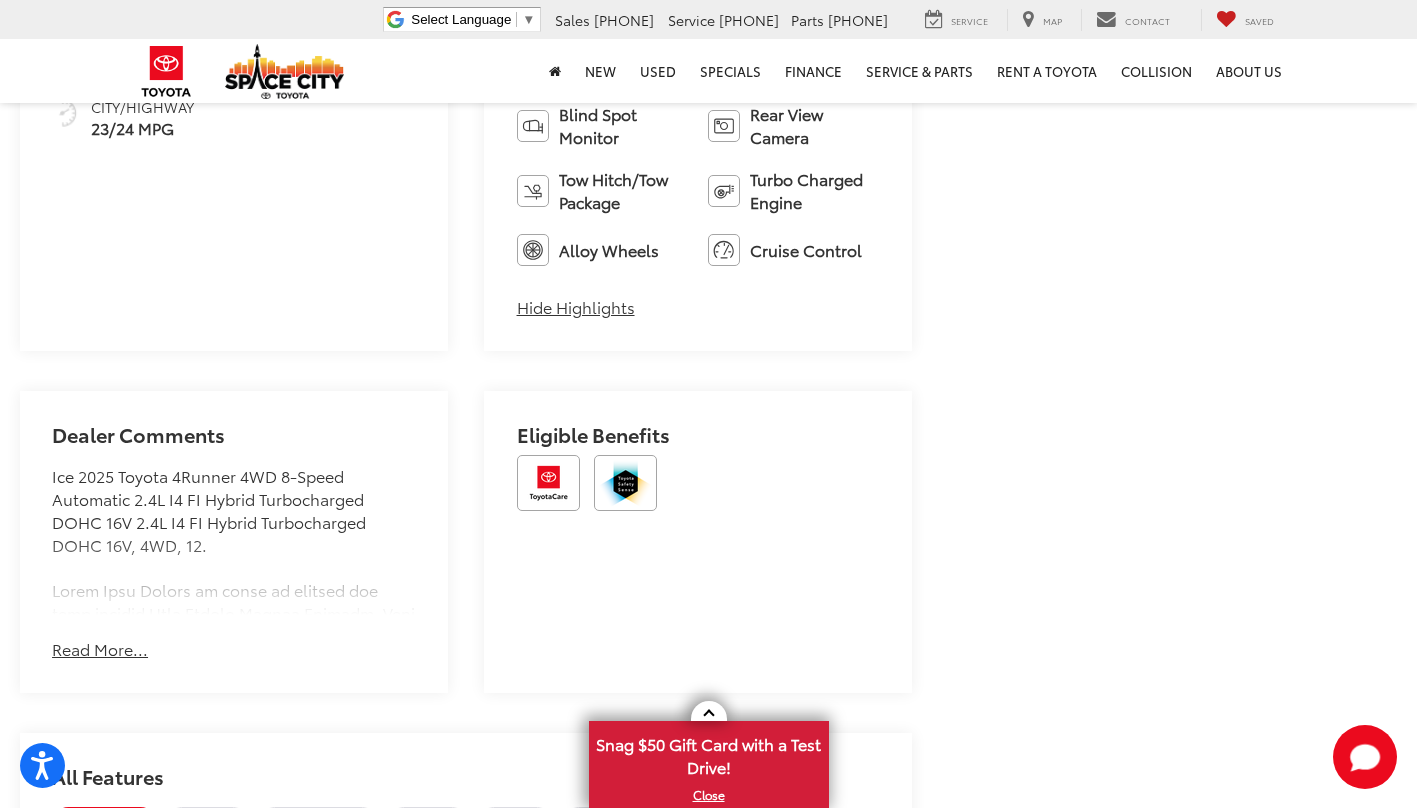 click on "Read More..." at bounding box center (100, 649) 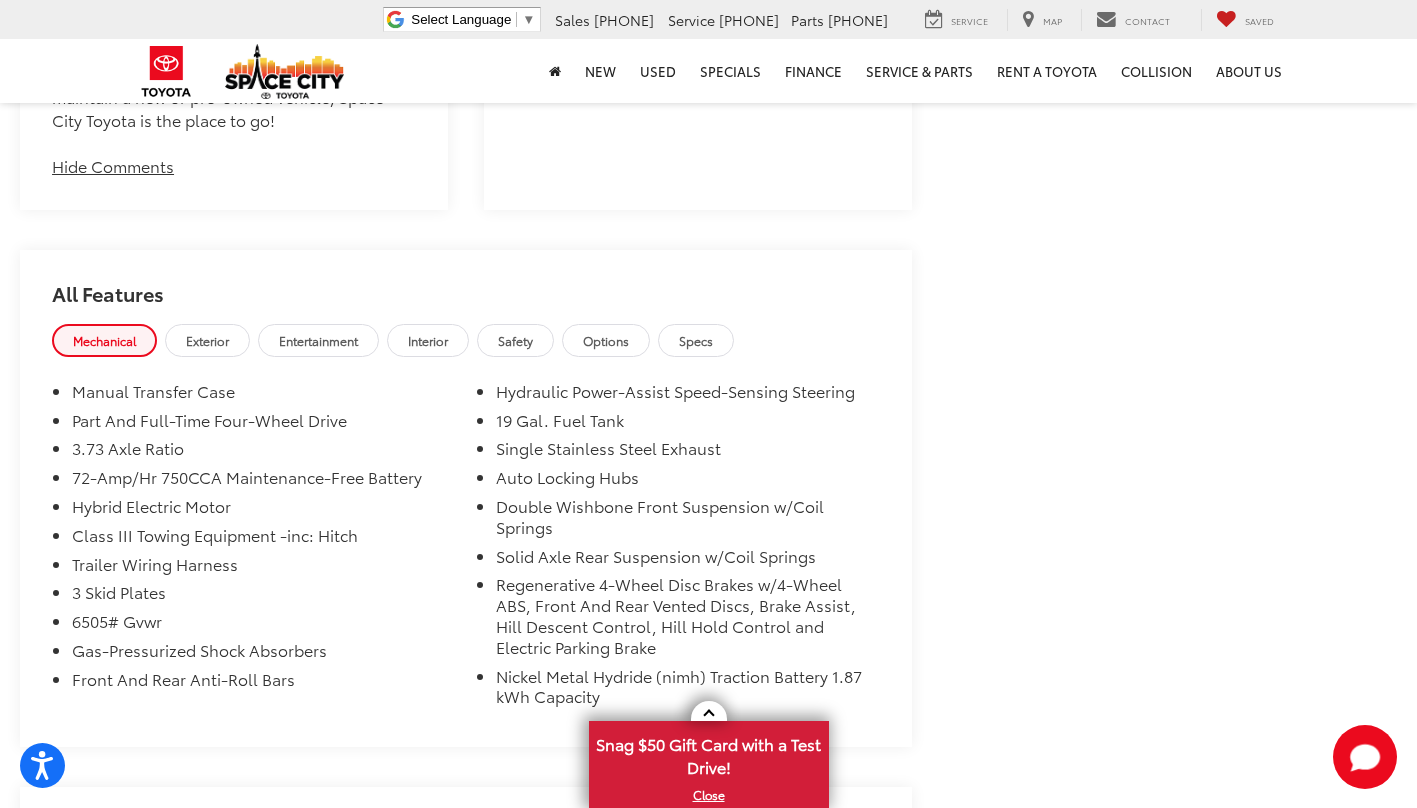 scroll, scrollTop: 2935, scrollLeft: 0, axis: vertical 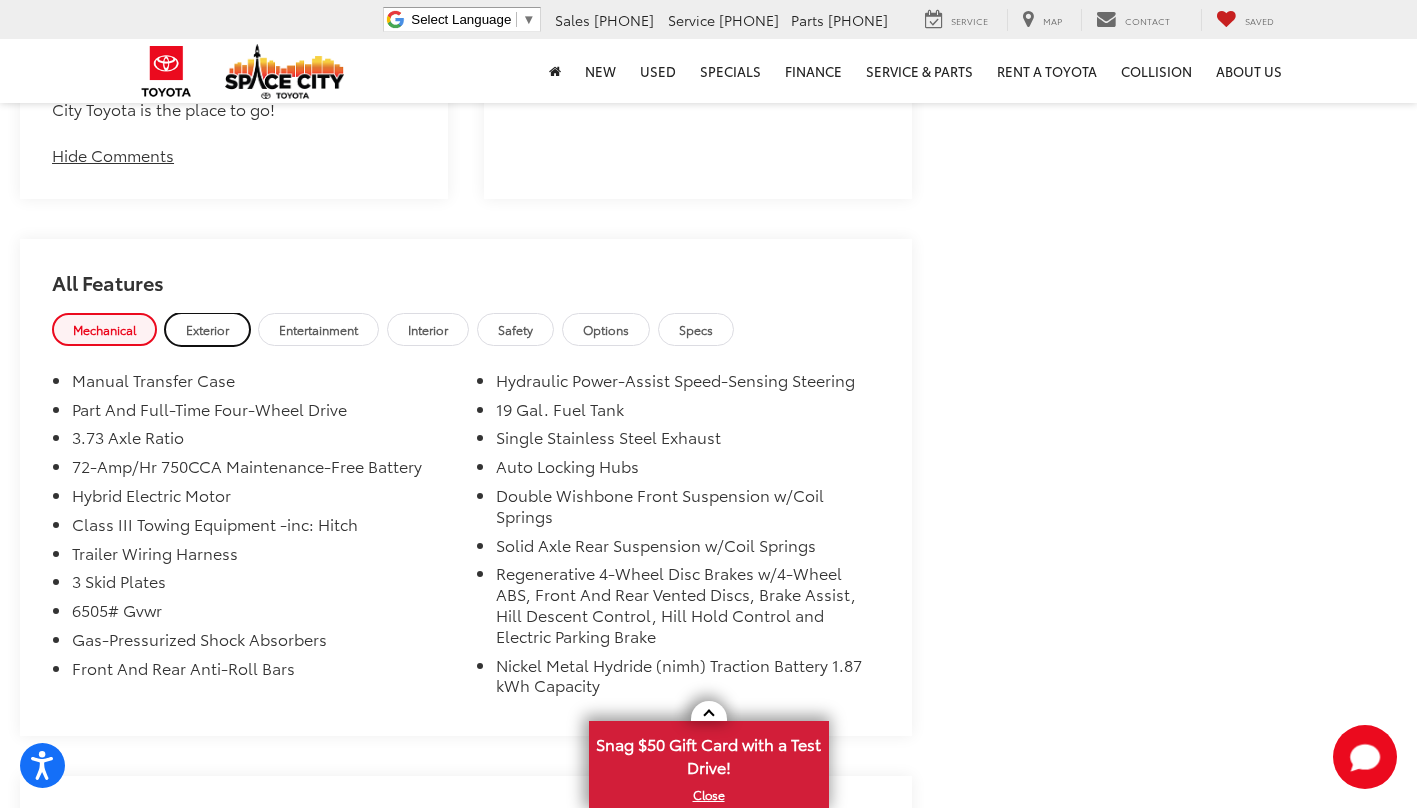 click on "Exterior" at bounding box center (207, 329) 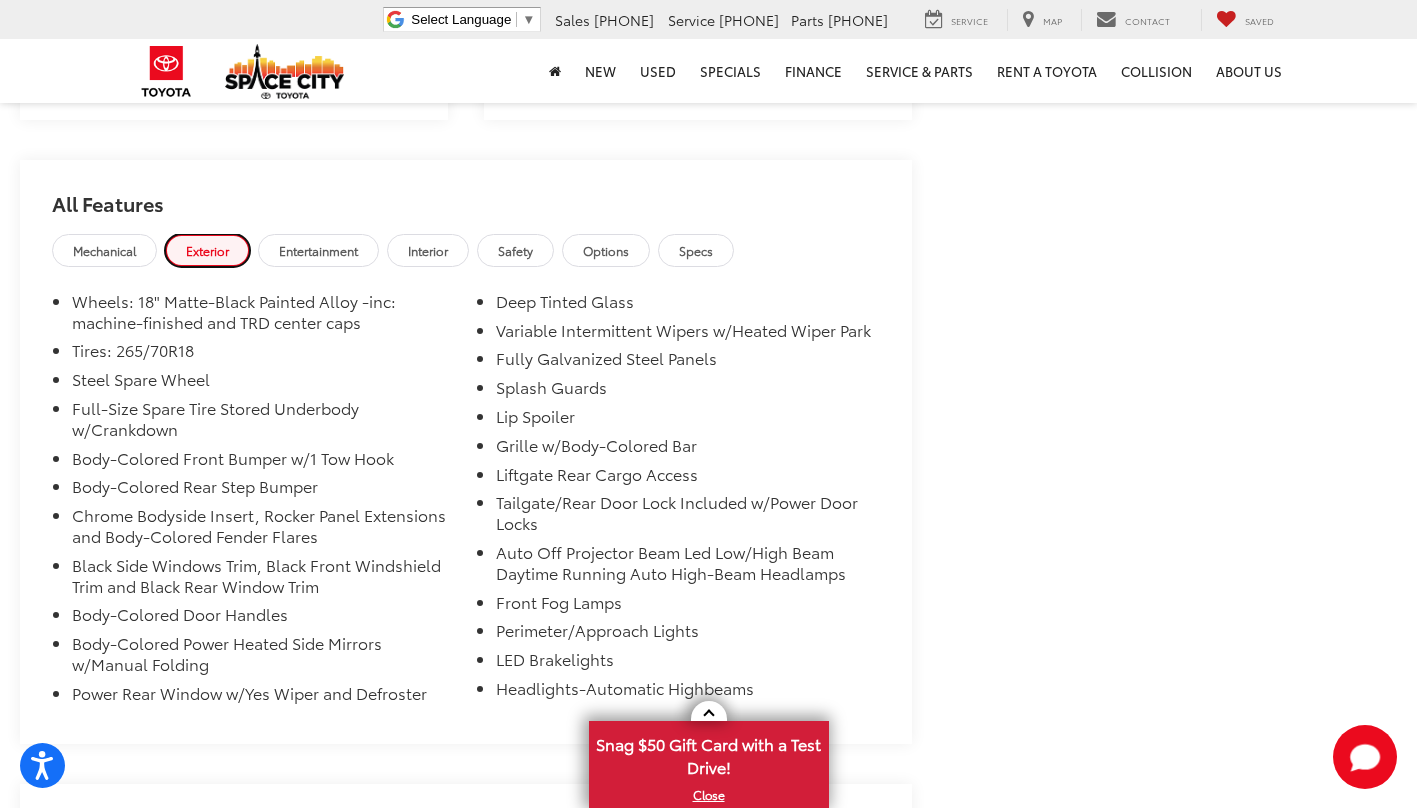 scroll, scrollTop: 3015, scrollLeft: 0, axis: vertical 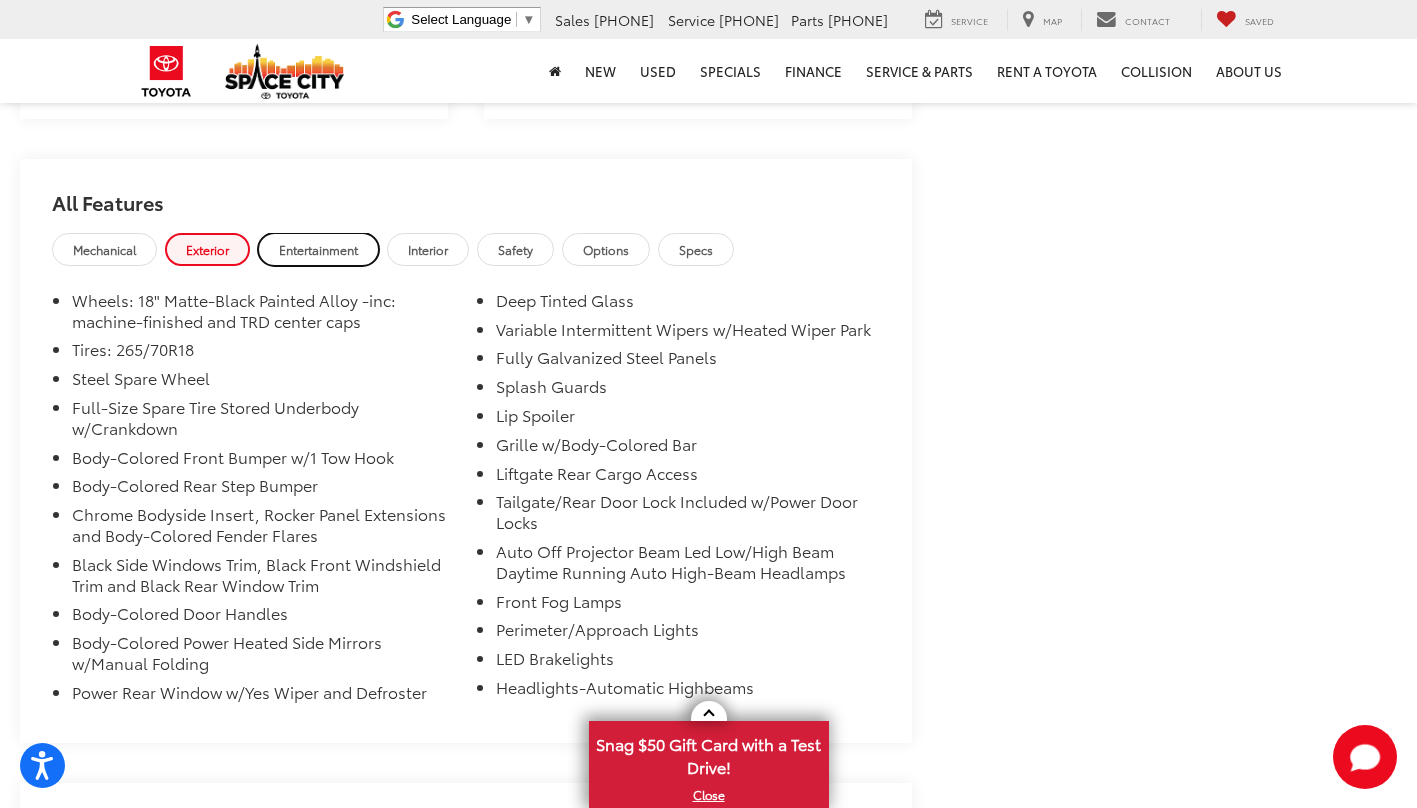 click on "Entertainment" at bounding box center (318, 249) 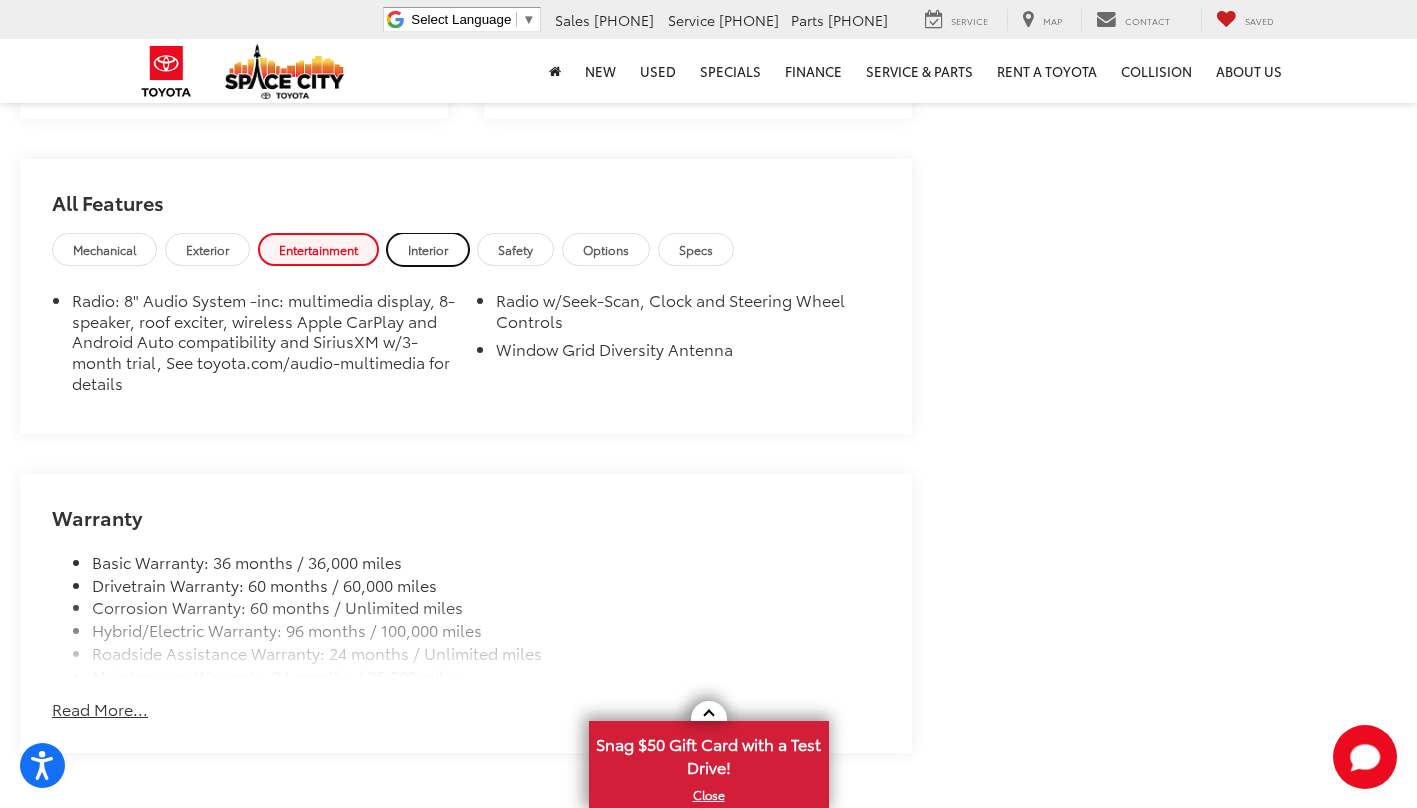 click on "Interior" at bounding box center [428, 249] 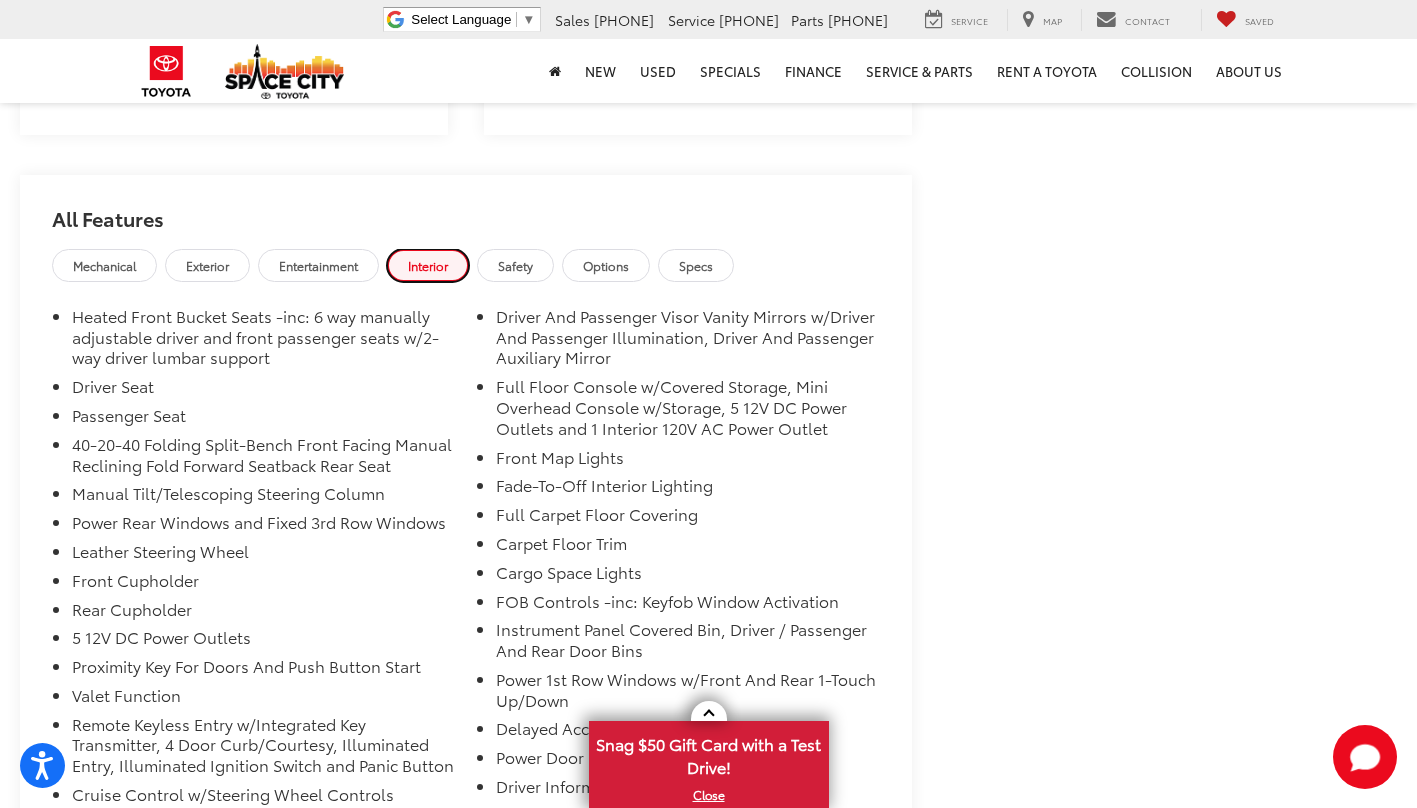 scroll, scrollTop: 2992, scrollLeft: 0, axis: vertical 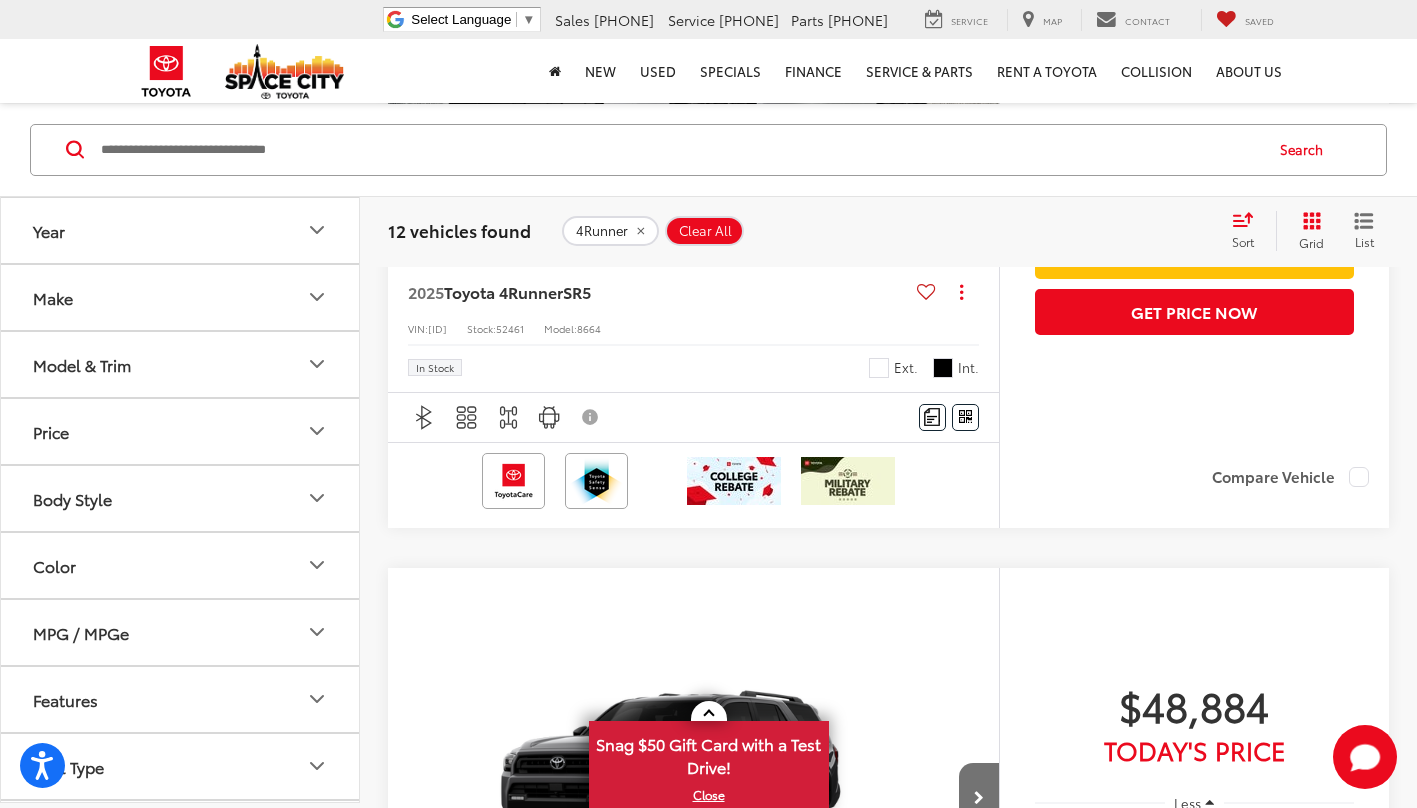 click on "Model & Trim" at bounding box center (181, 364) 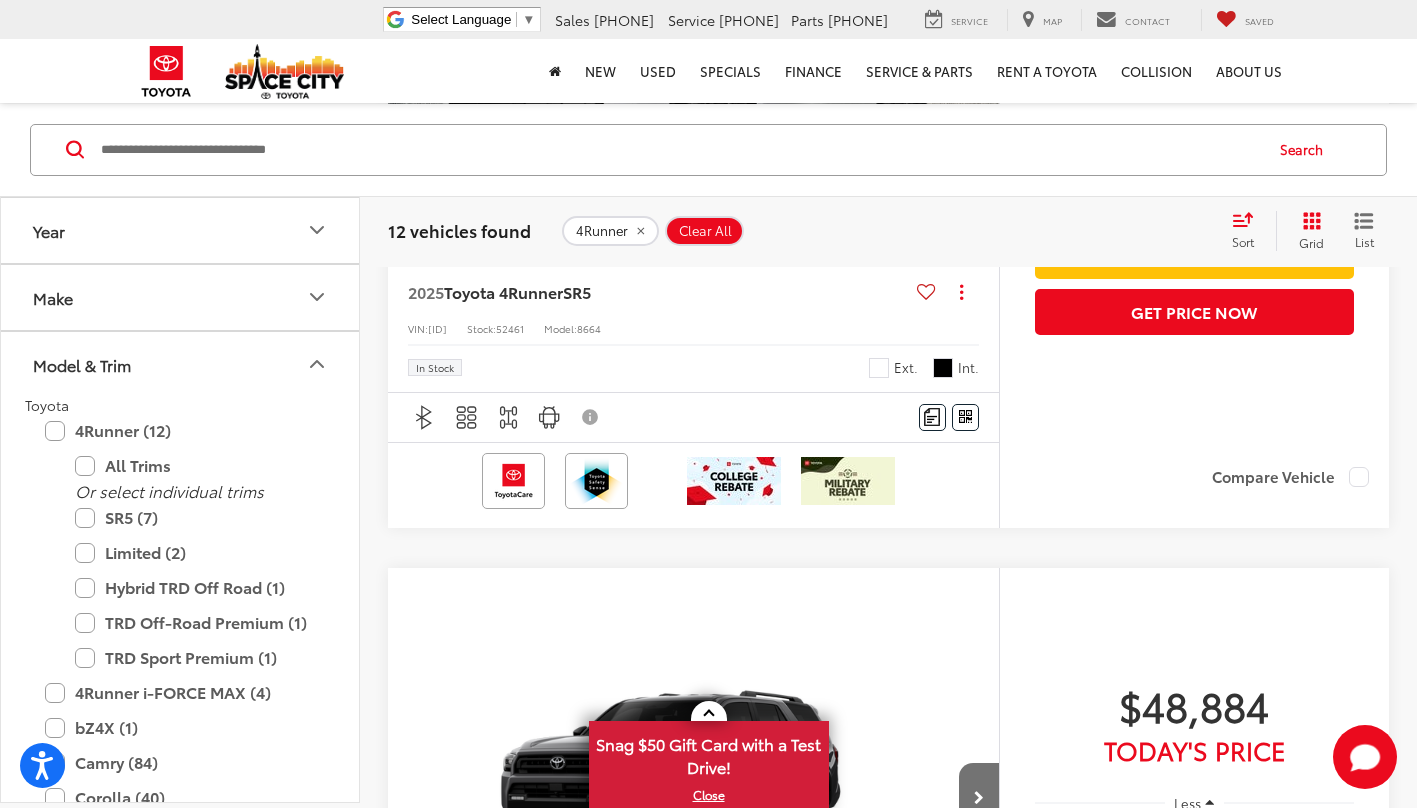 click on "Limited (2)" at bounding box center (195, 552) 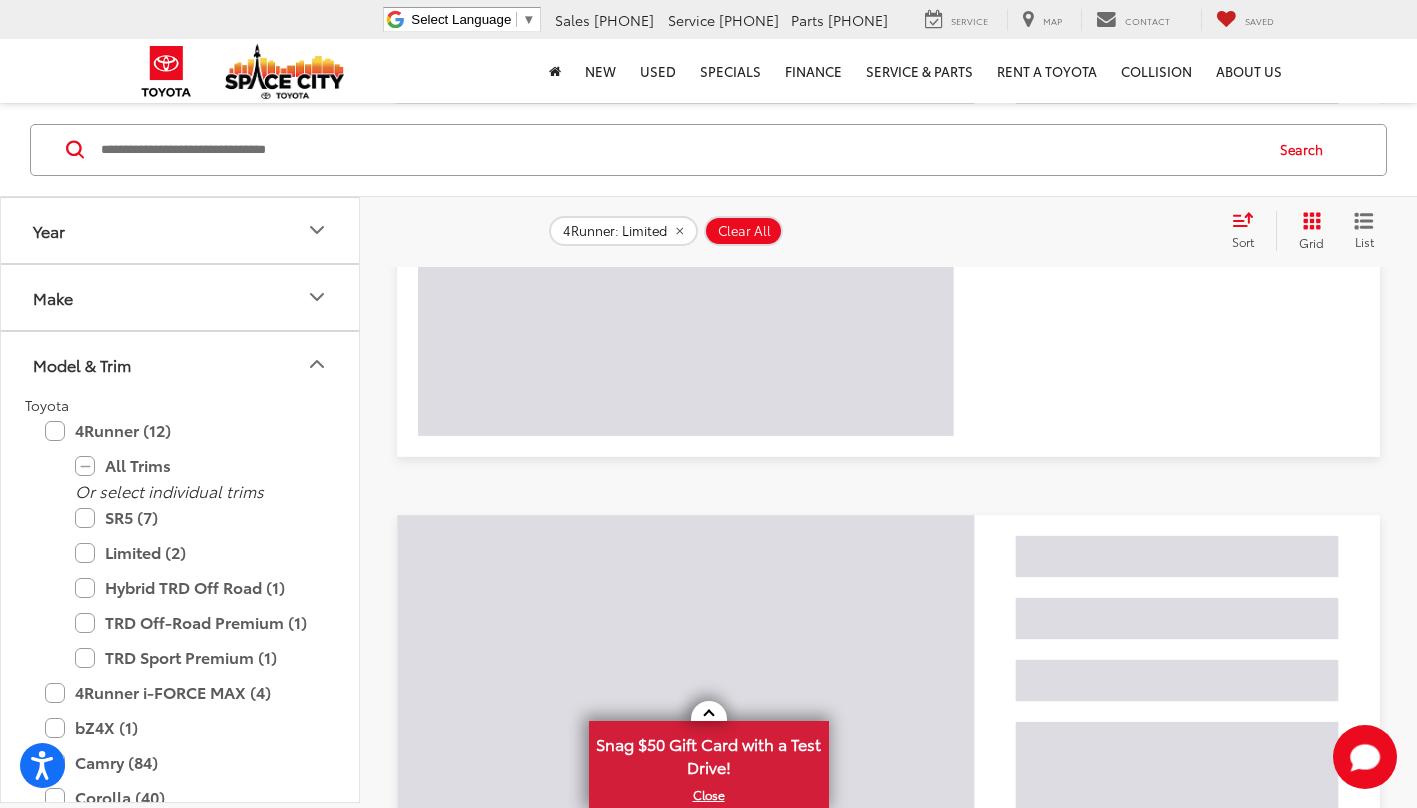 scroll, scrollTop: 138, scrollLeft: 0, axis: vertical 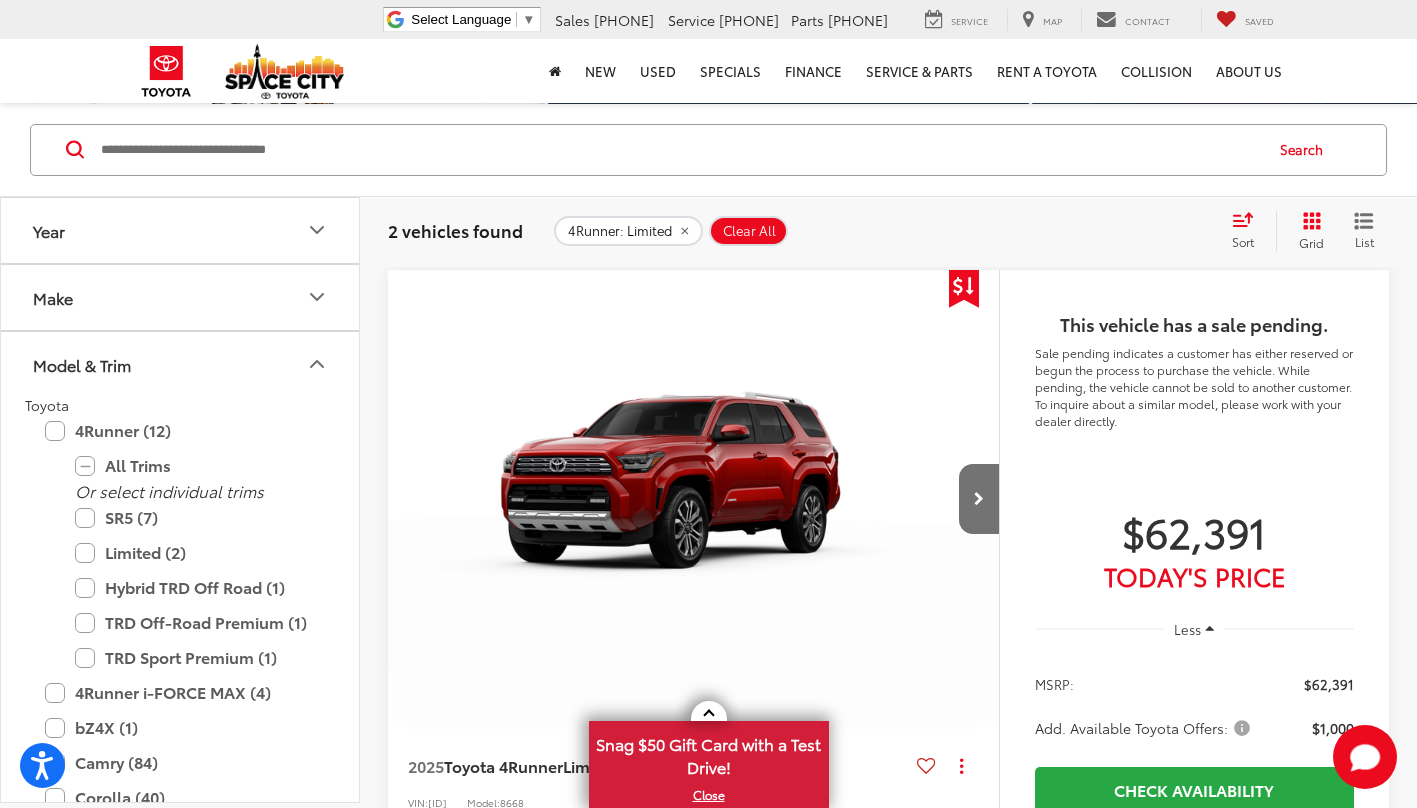 click on "4Runner i-FORCE MAX (4)" at bounding box center [180, 692] 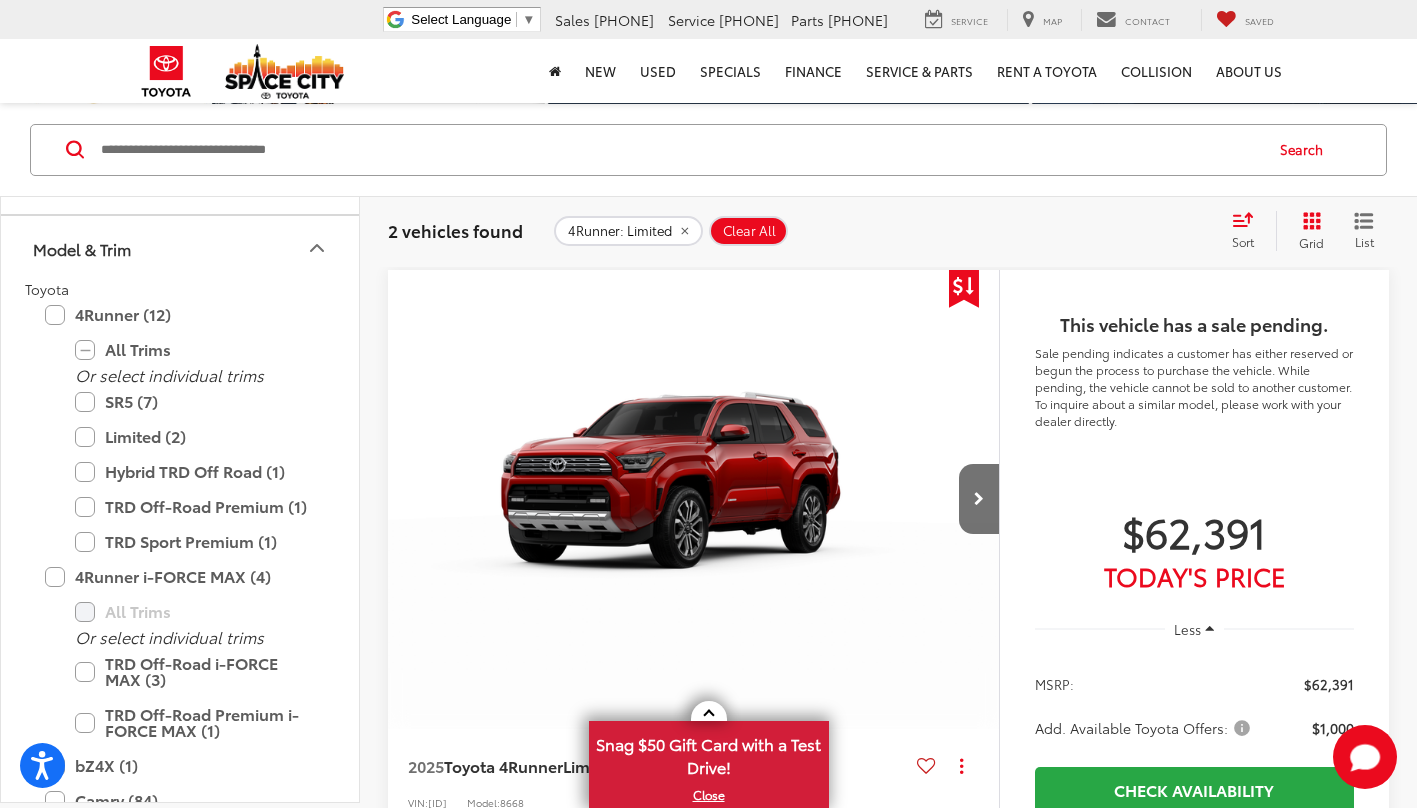 scroll, scrollTop: 128, scrollLeft: 0, axis: vertical 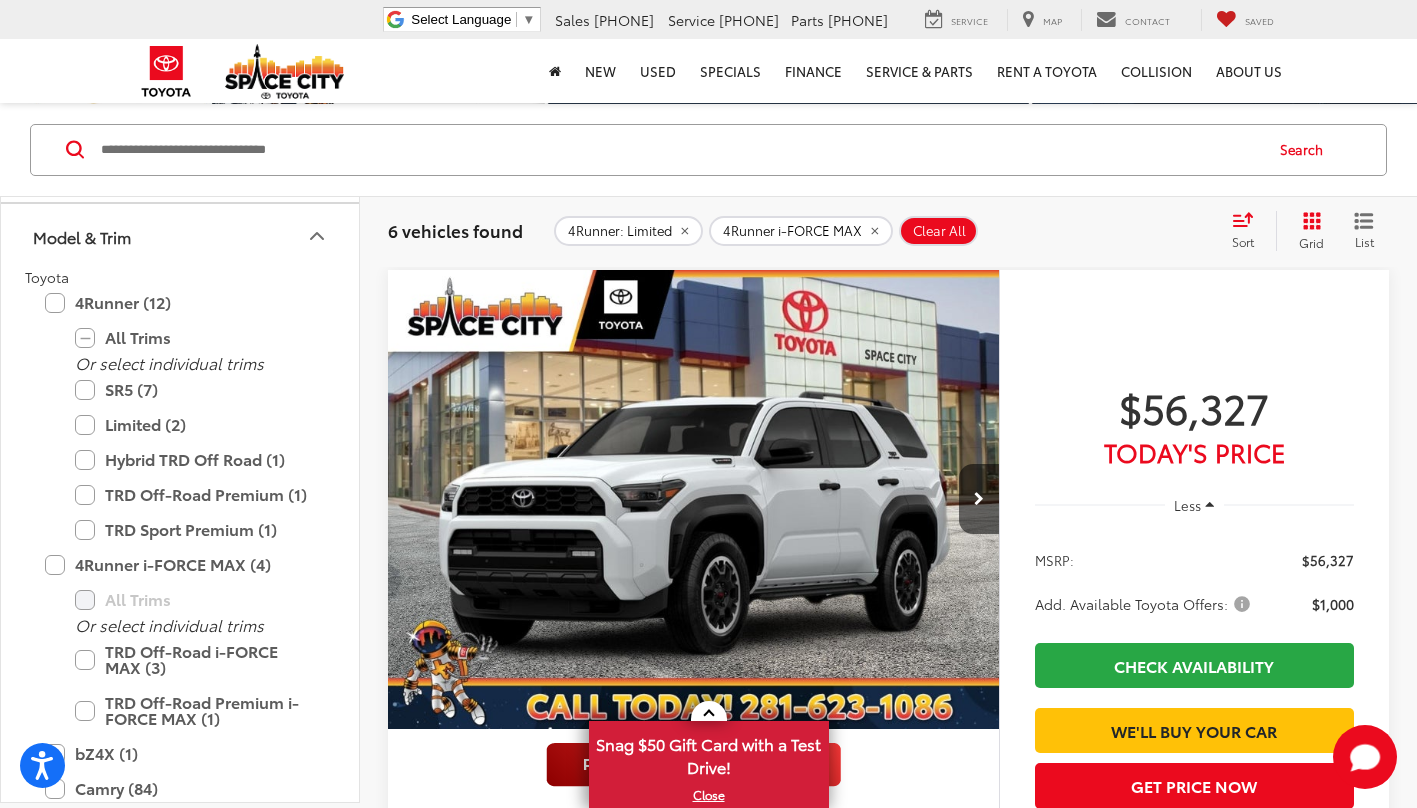 click on "TRD Off-Road Premium (1)" at bounding box center [195, 494] 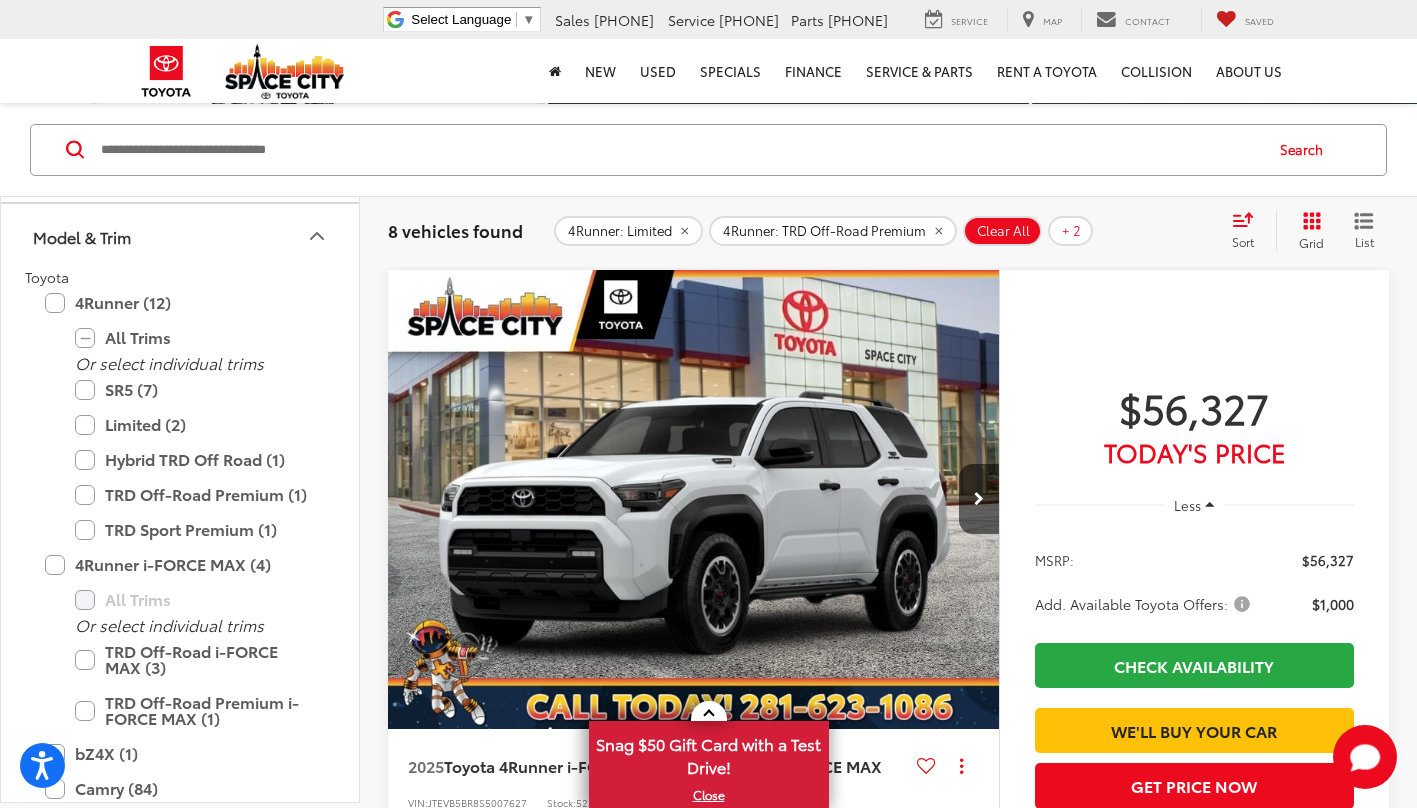 click on "Hybrid TRD Off Road (1)" at bounding box center [195, 459] 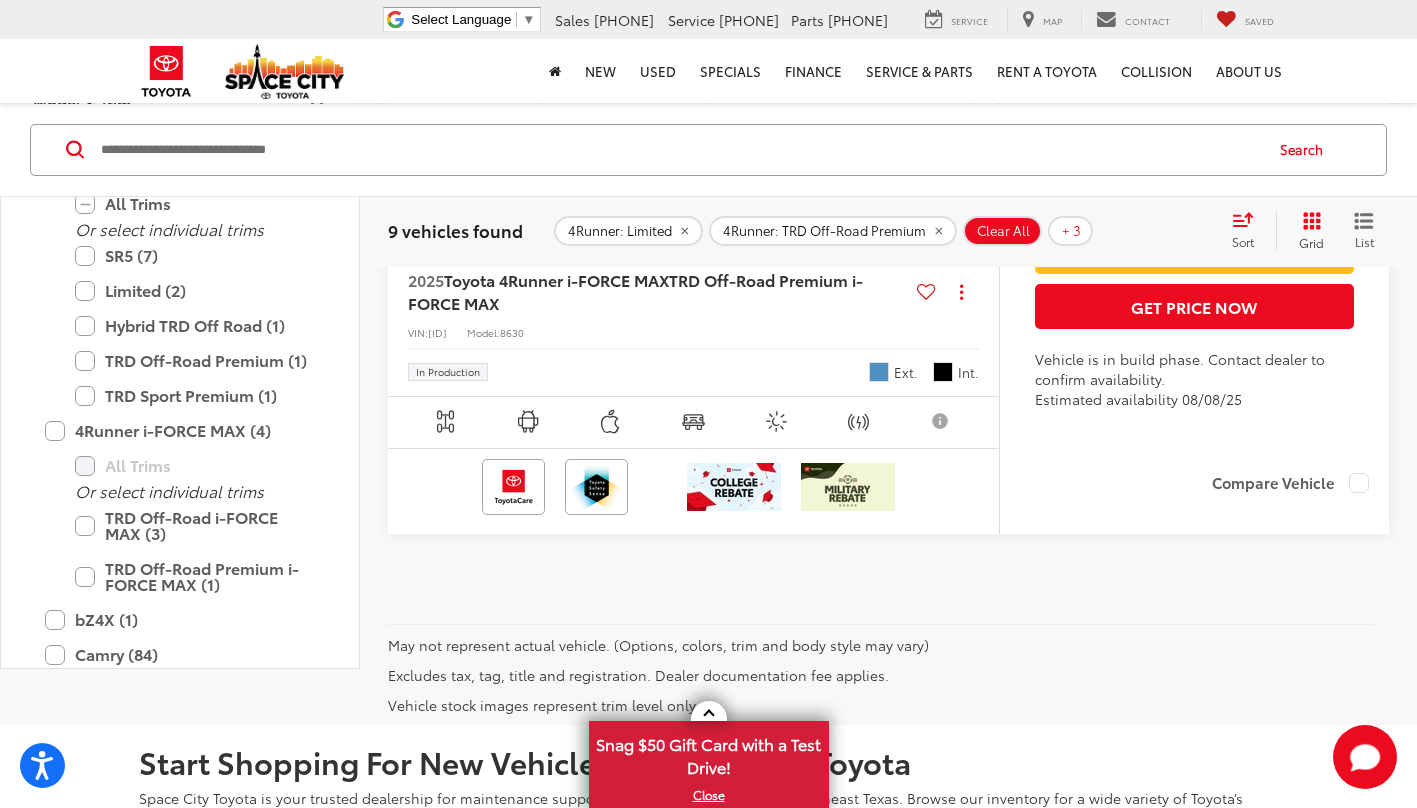 scroll, scrollTop: 7344, scrollLeft: 0, axis: vertical 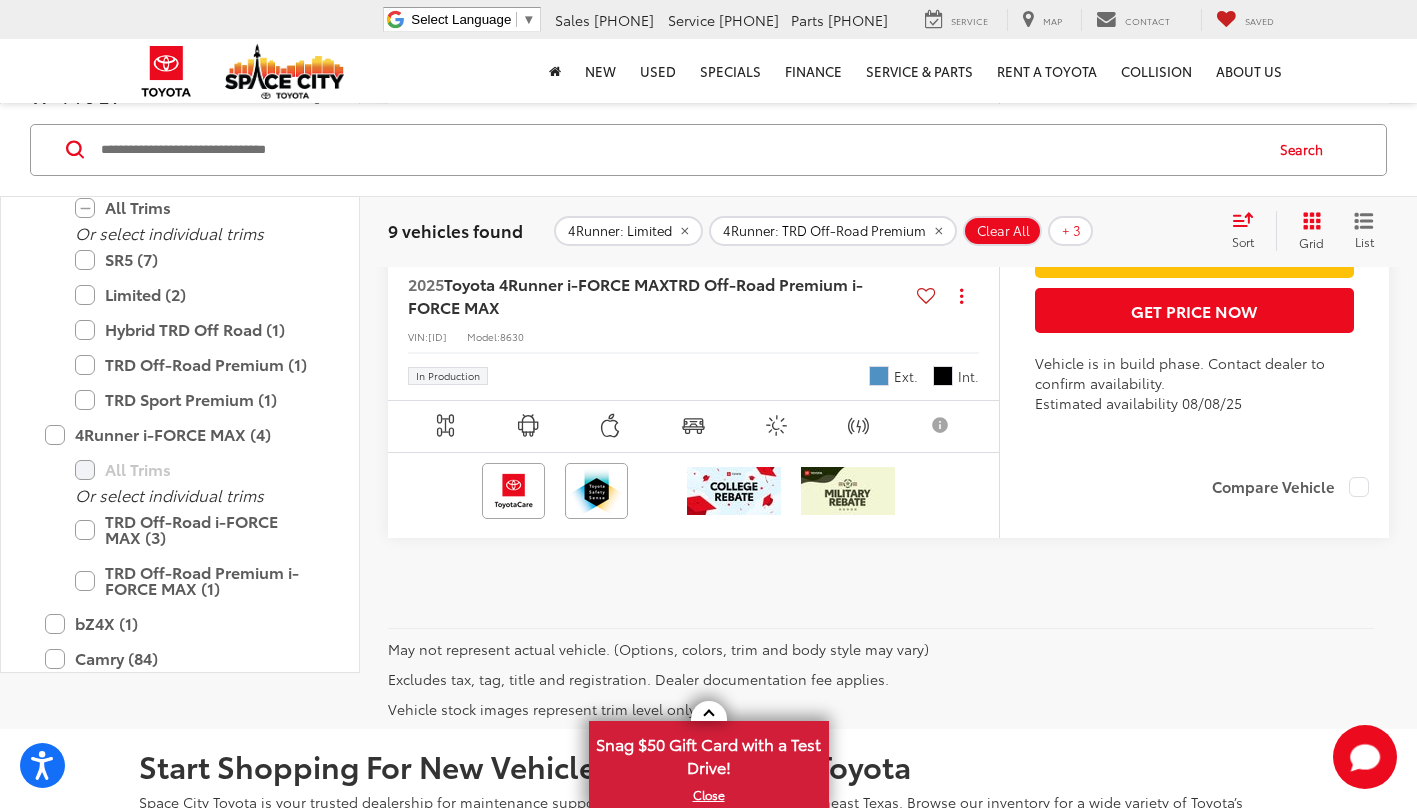 click at bounding box center [694, 24] 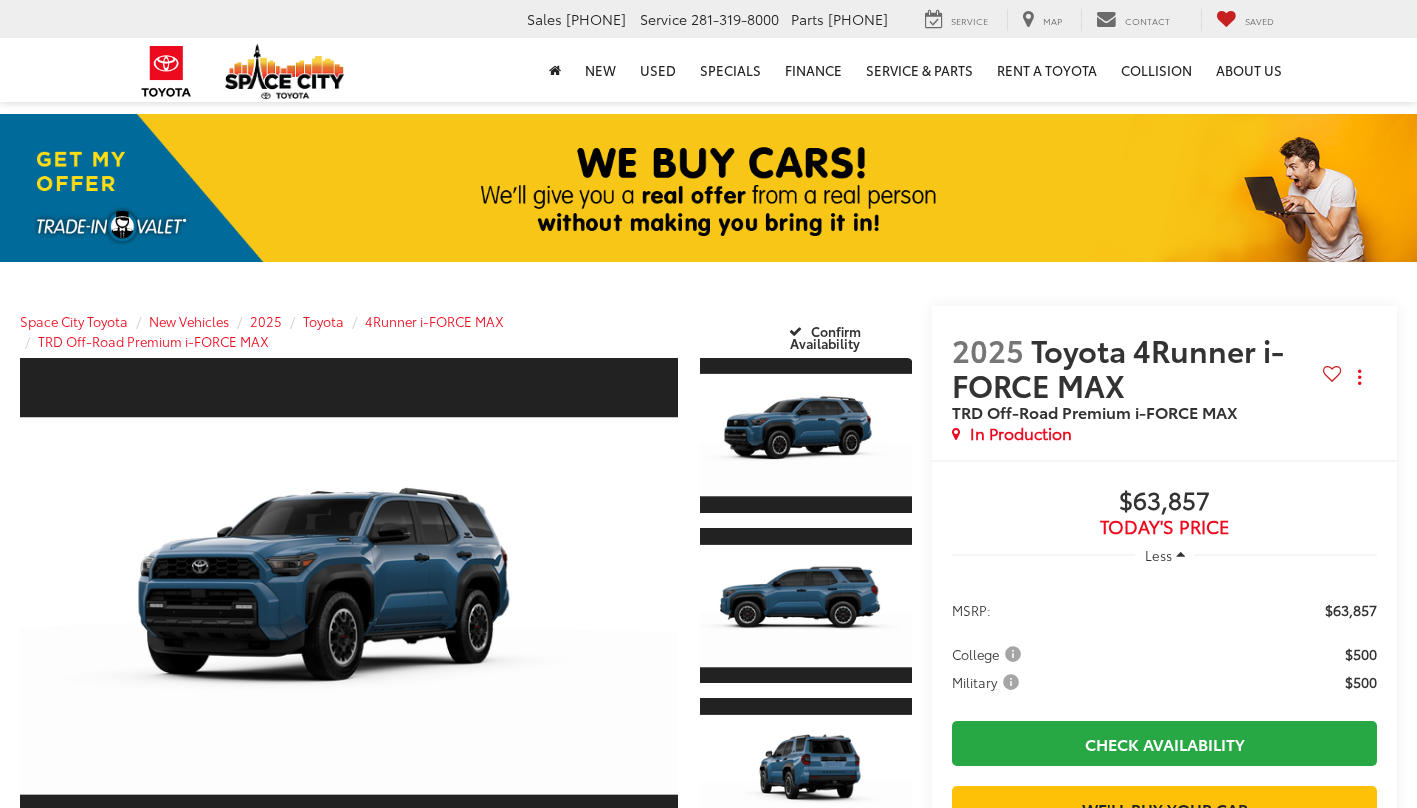 scroll, scrollTop: 0, scrollLeft: 0, axis: both 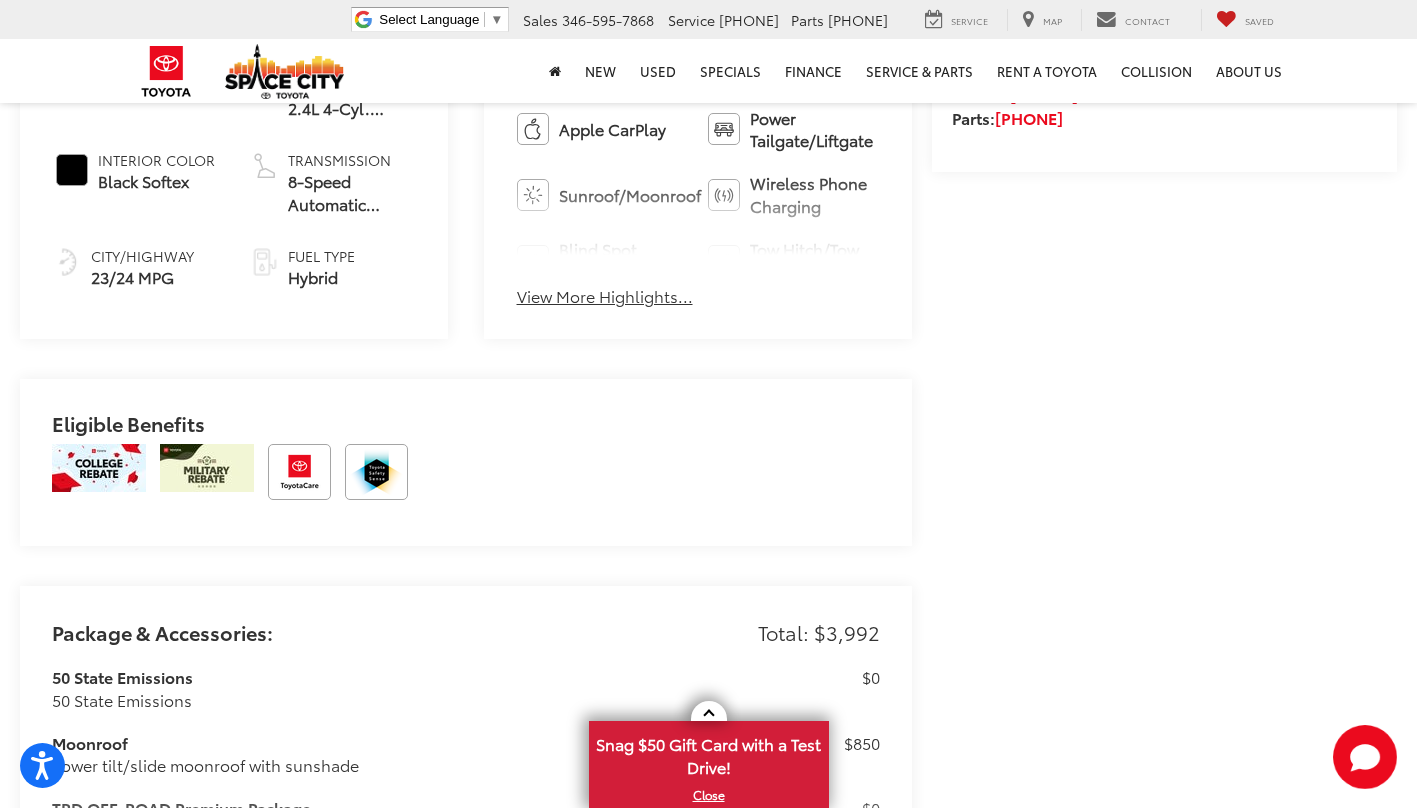 click on "View More Highlights..." at bounding box center (605, 296) 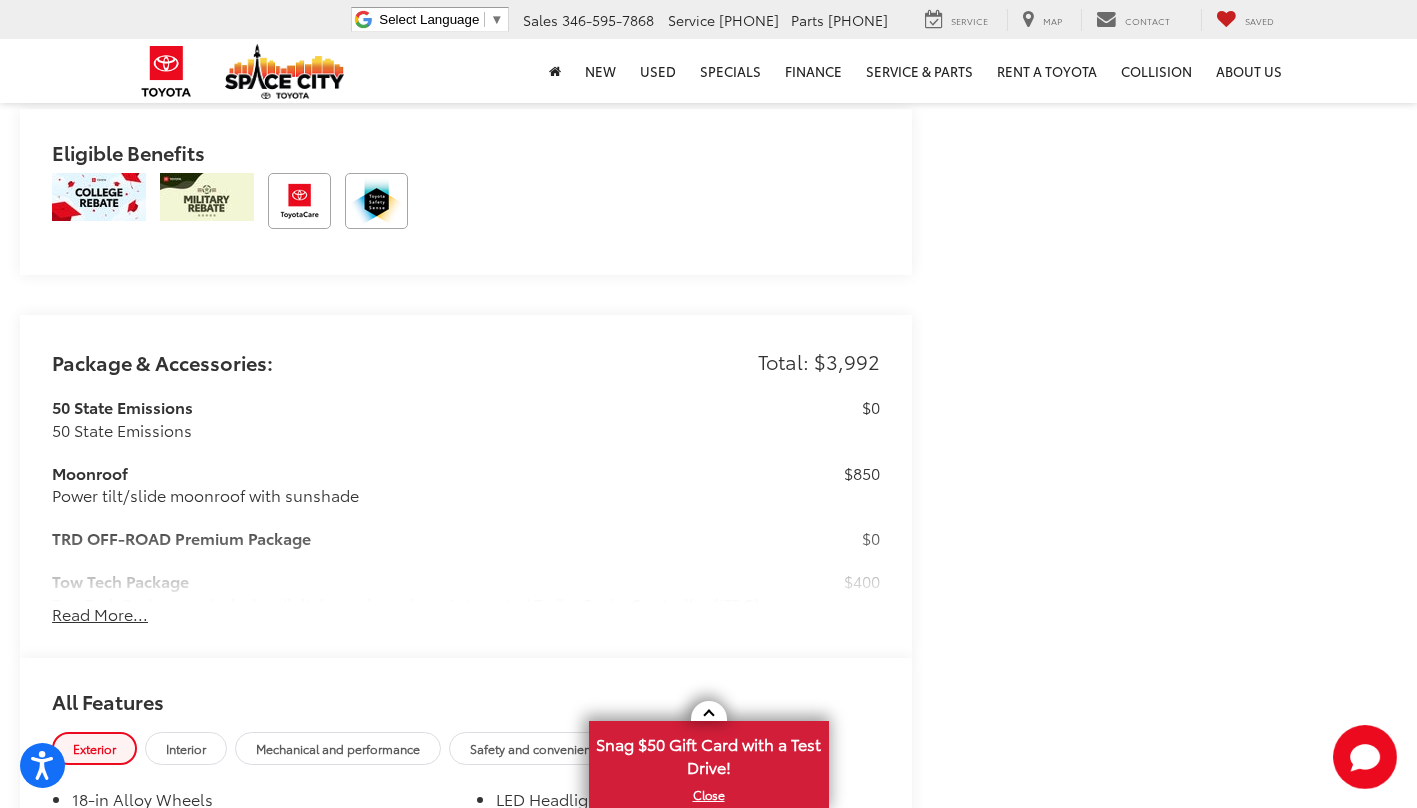 click on "Read More..." at bounding box center [100, 614] 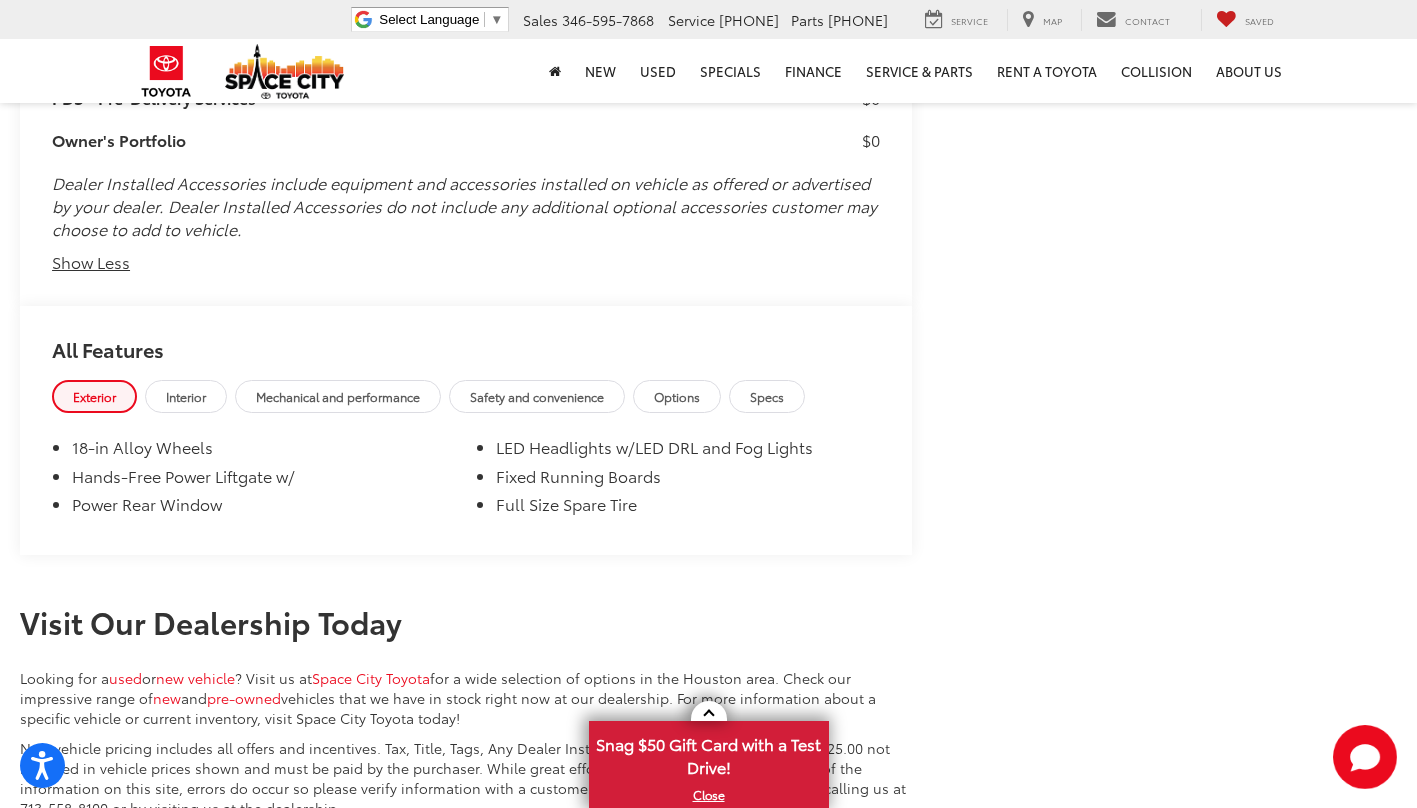 scroll, scrollTop: 3587, scrollLeft: 0, axis: vertical 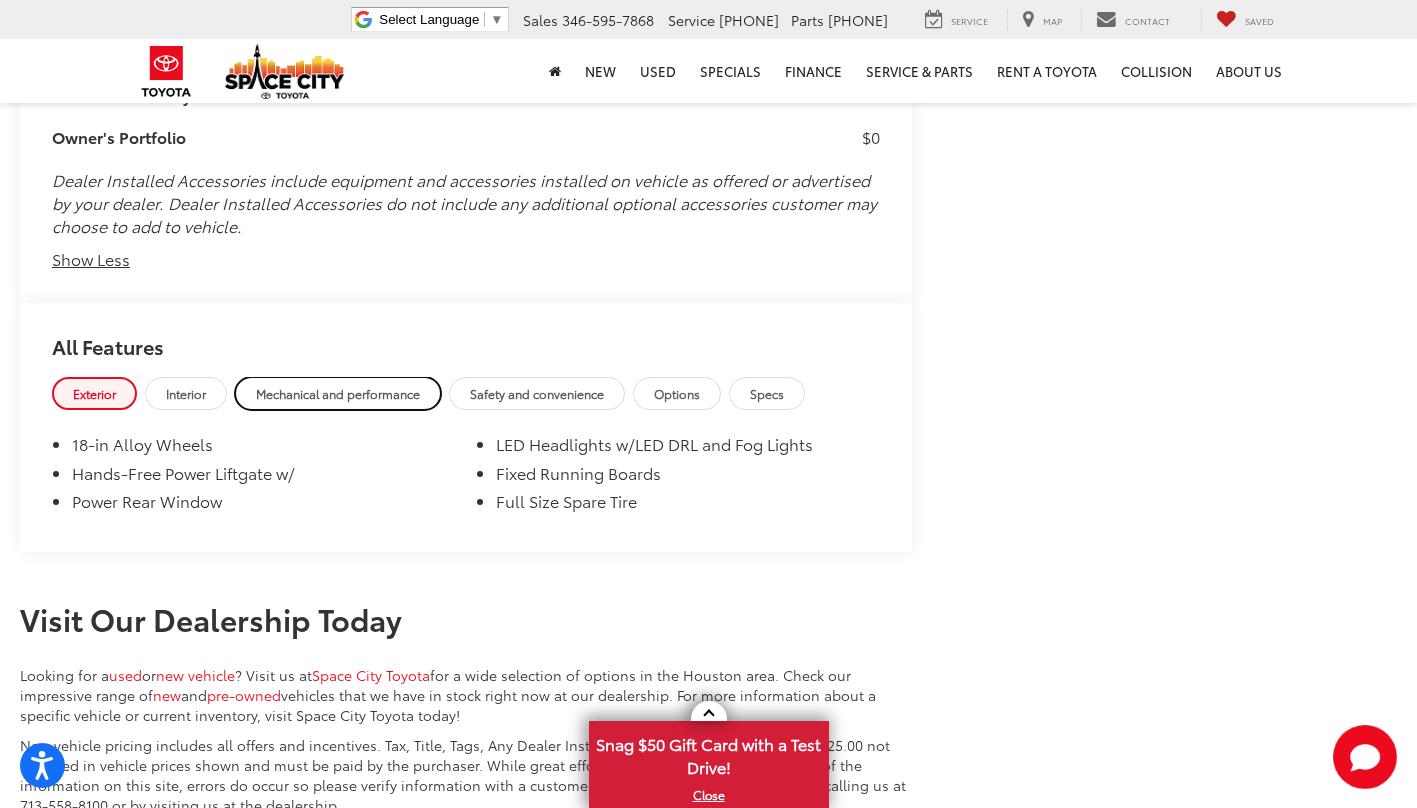 click on "Mechanical and performance" at bounding box center (338, 393) 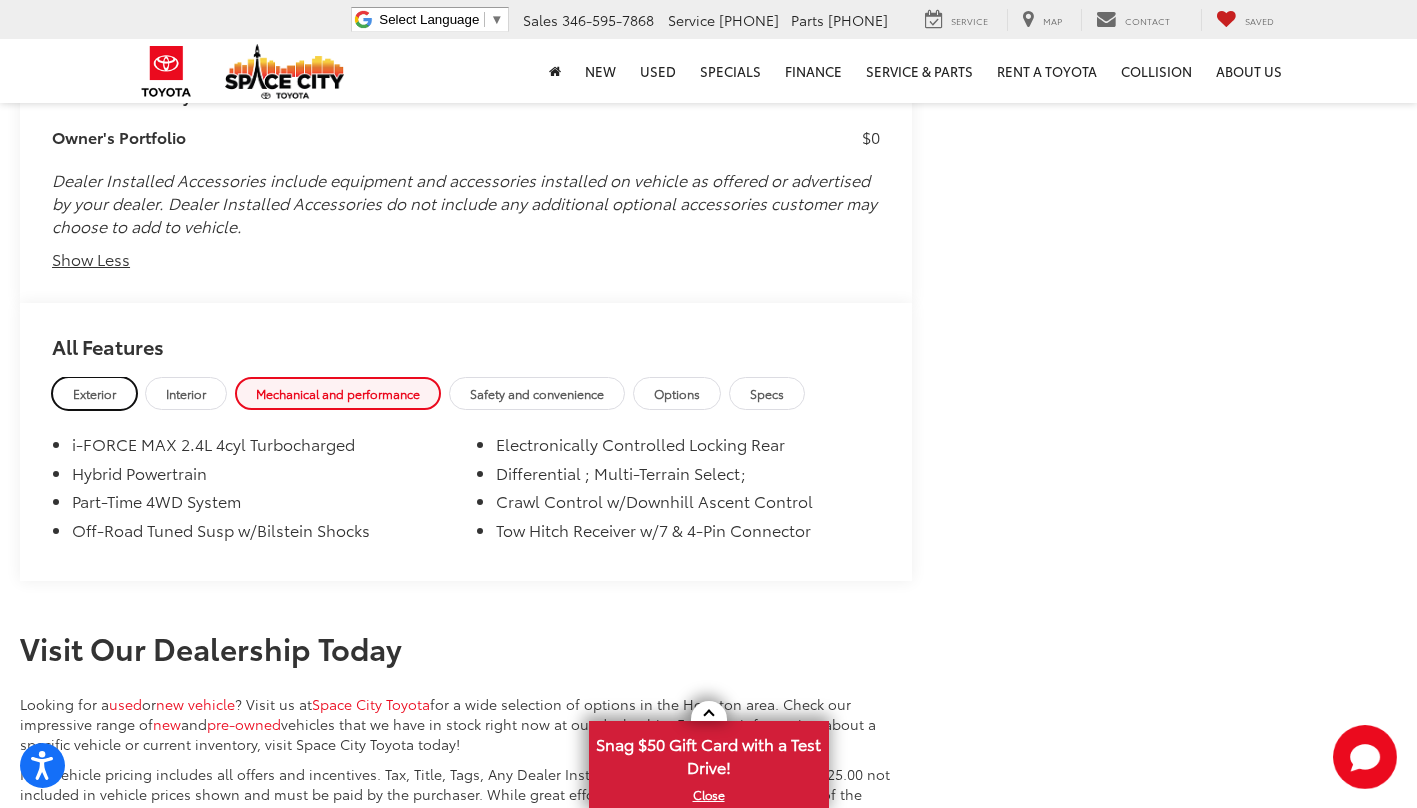 click on "Exterior" at bounding box center (94, 393) 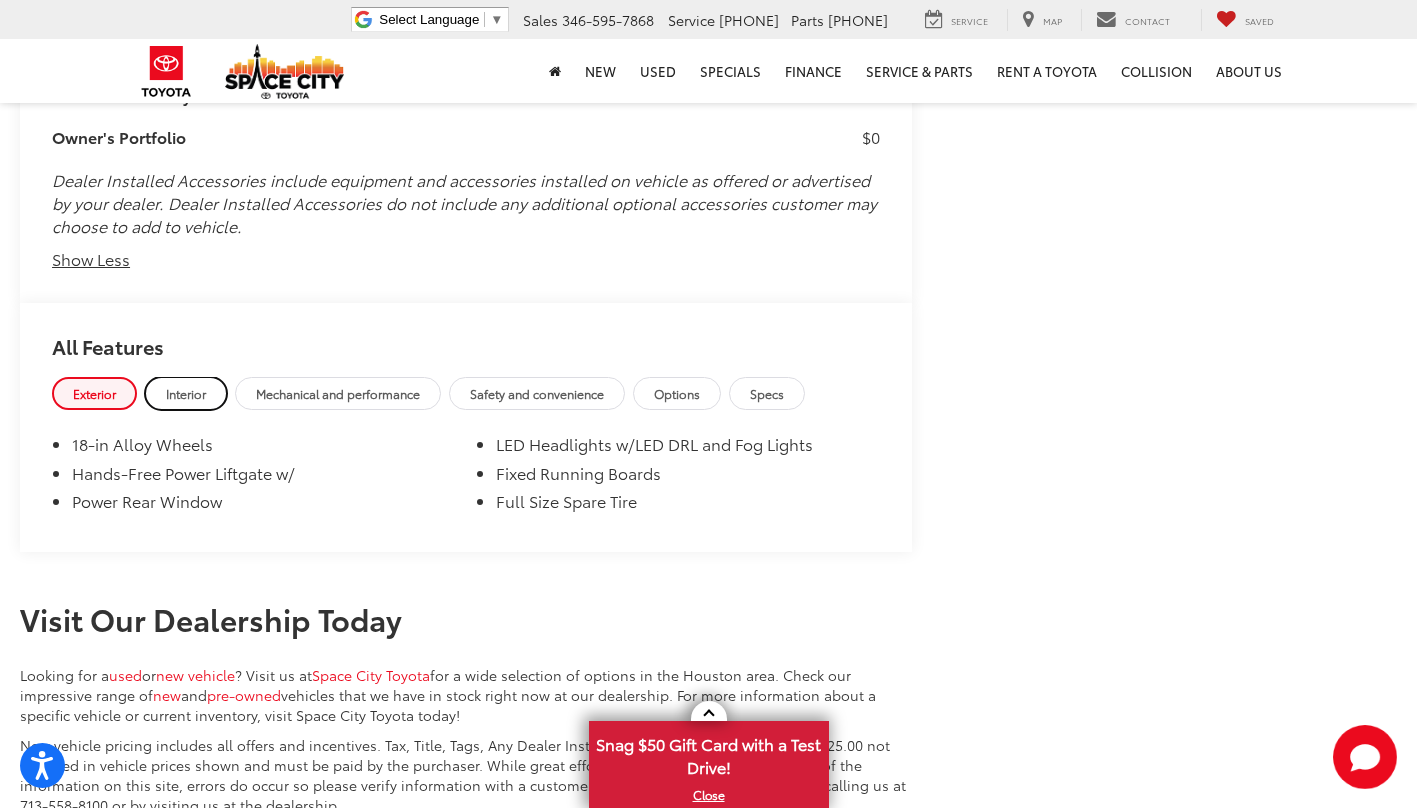 click on "Interior" at bounding box center [186, 393] 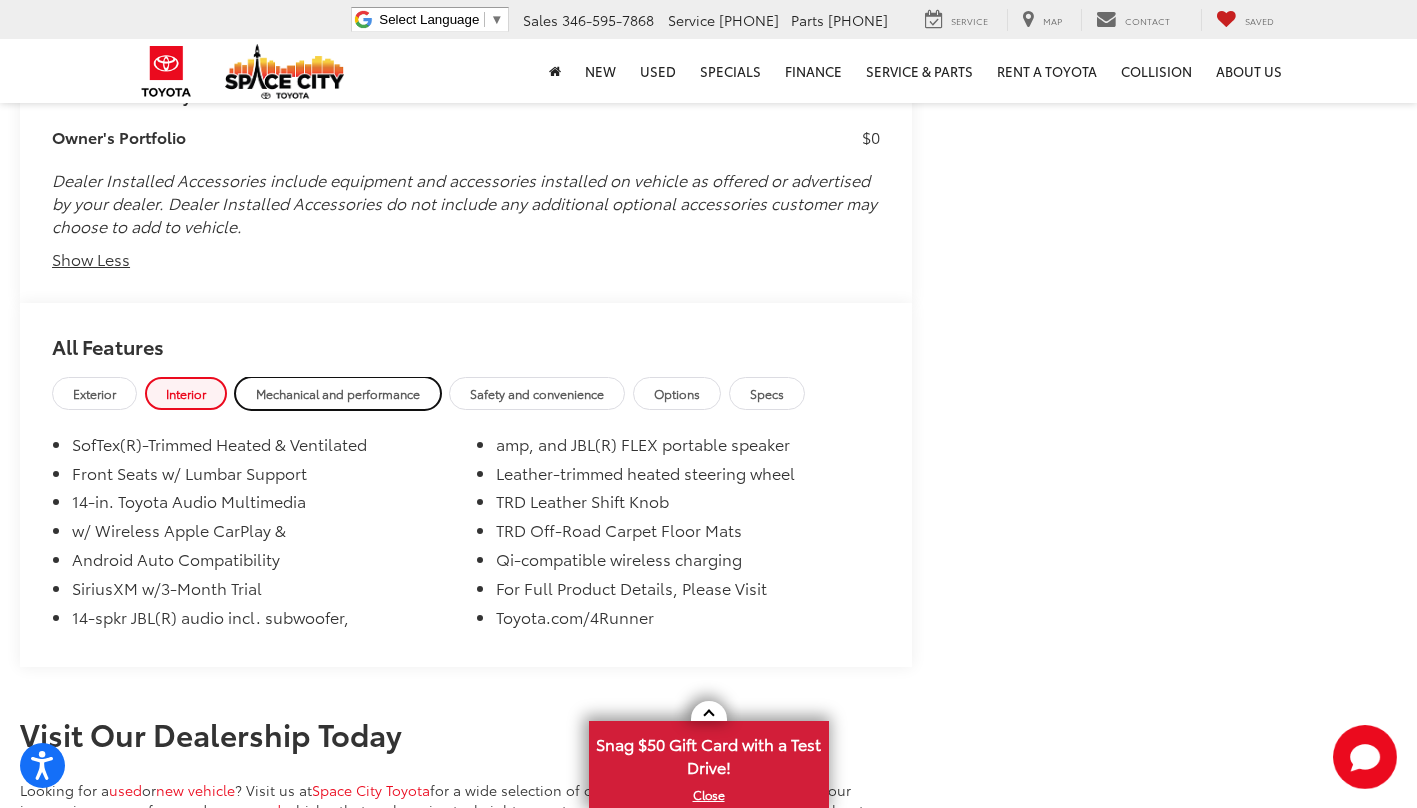 click on "Mechanical and performance" at bounding box center [338, 393] 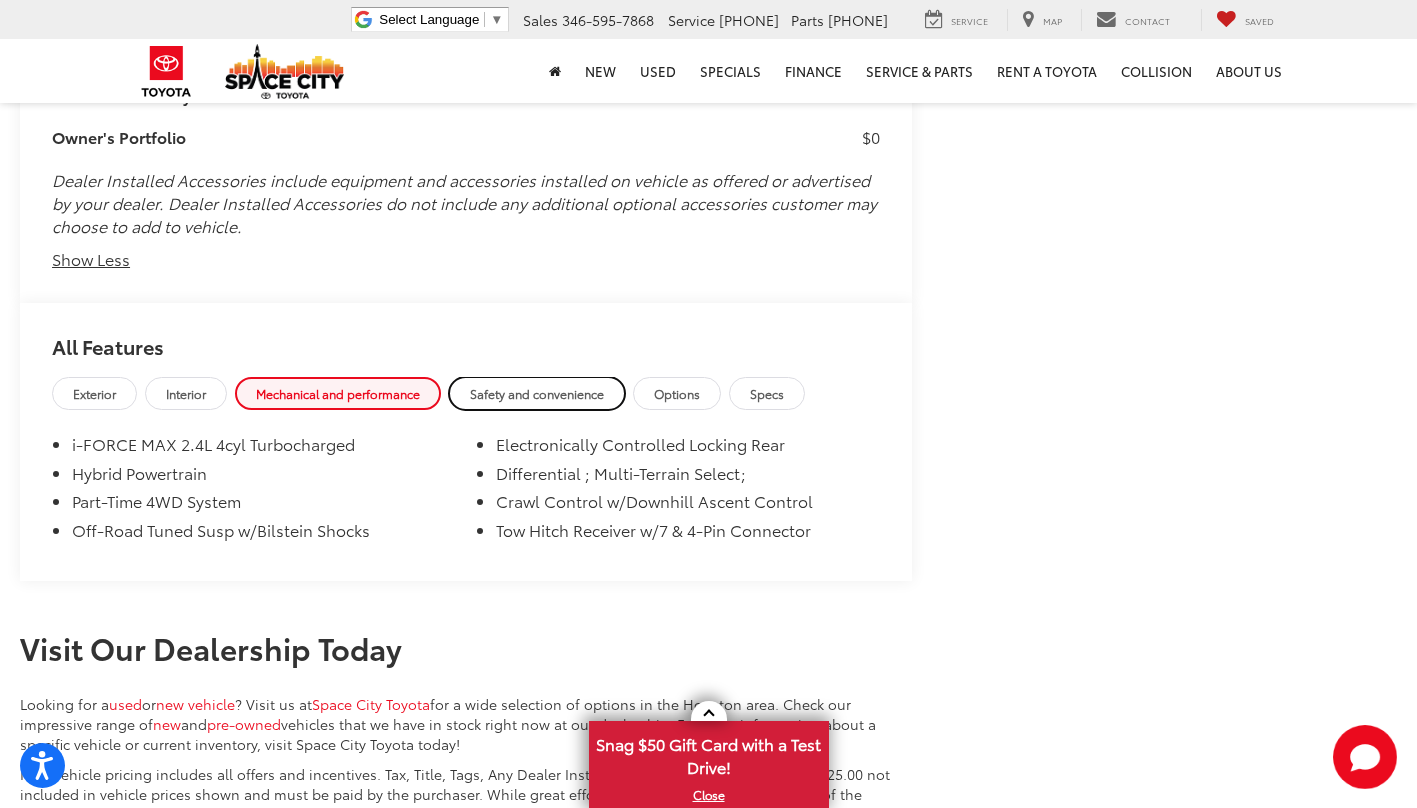 click on "Safety and convenience" at bounding box center (537, 393) 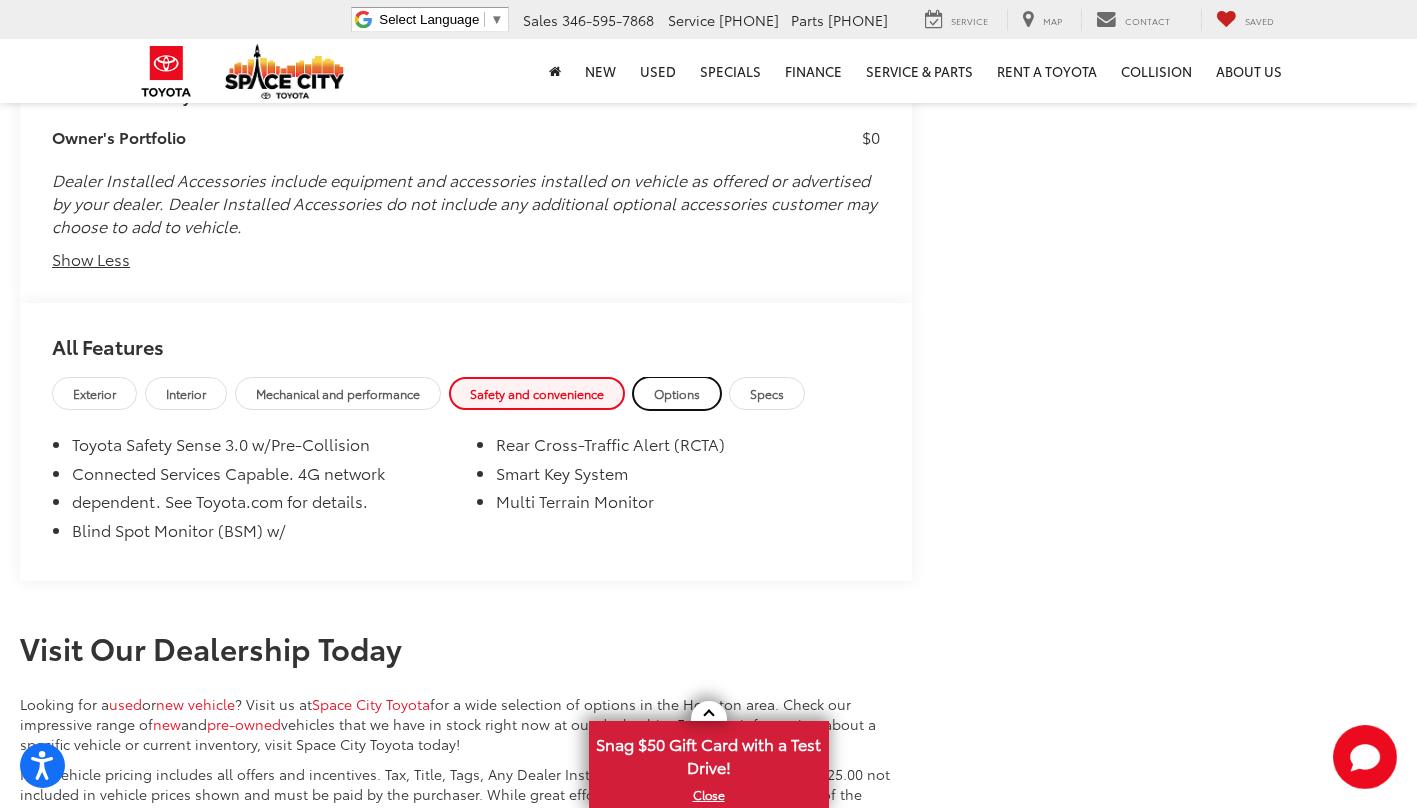 click on "Options" at bounding box center (677, 393) 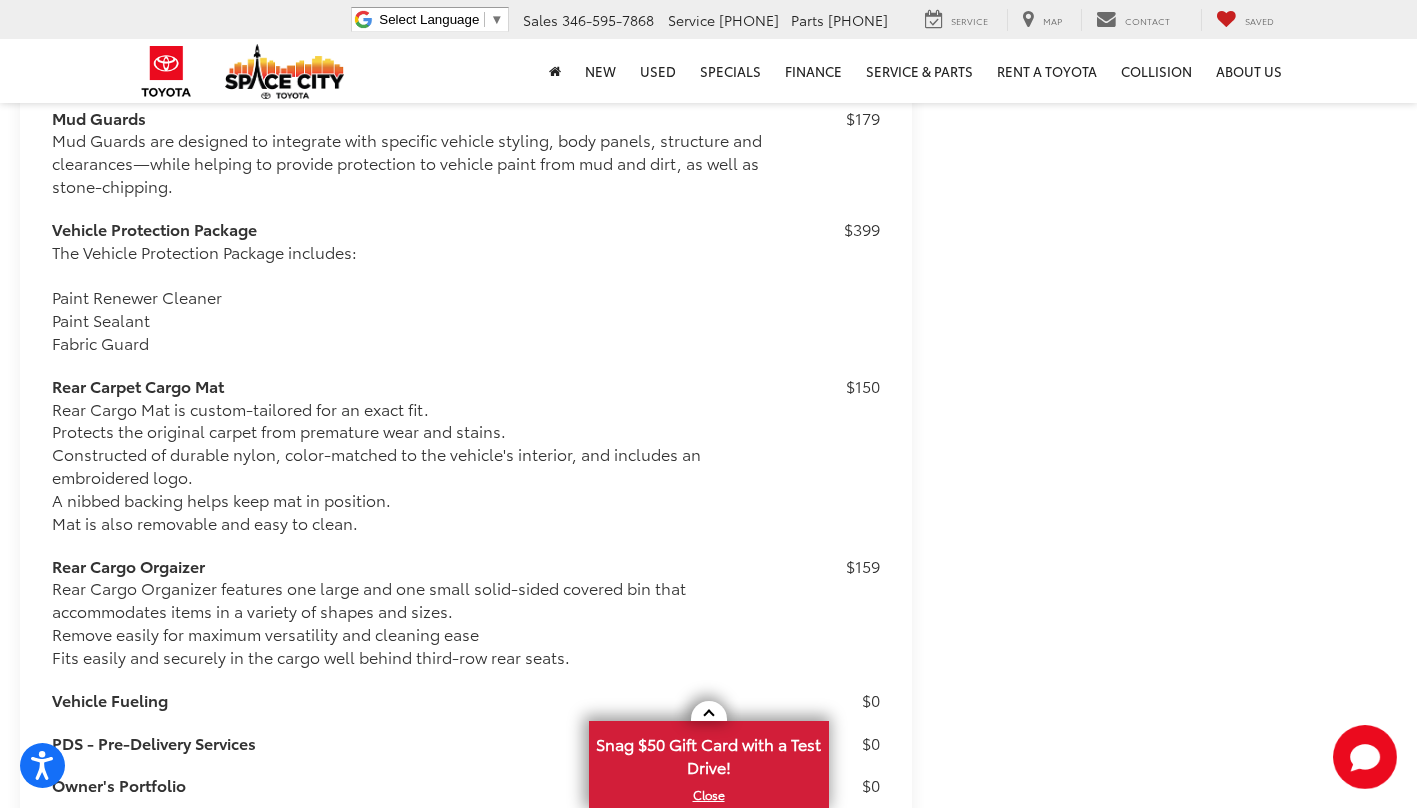 scroll, scrollTop: 2938, scrollLeft: 0, axis: vertical 